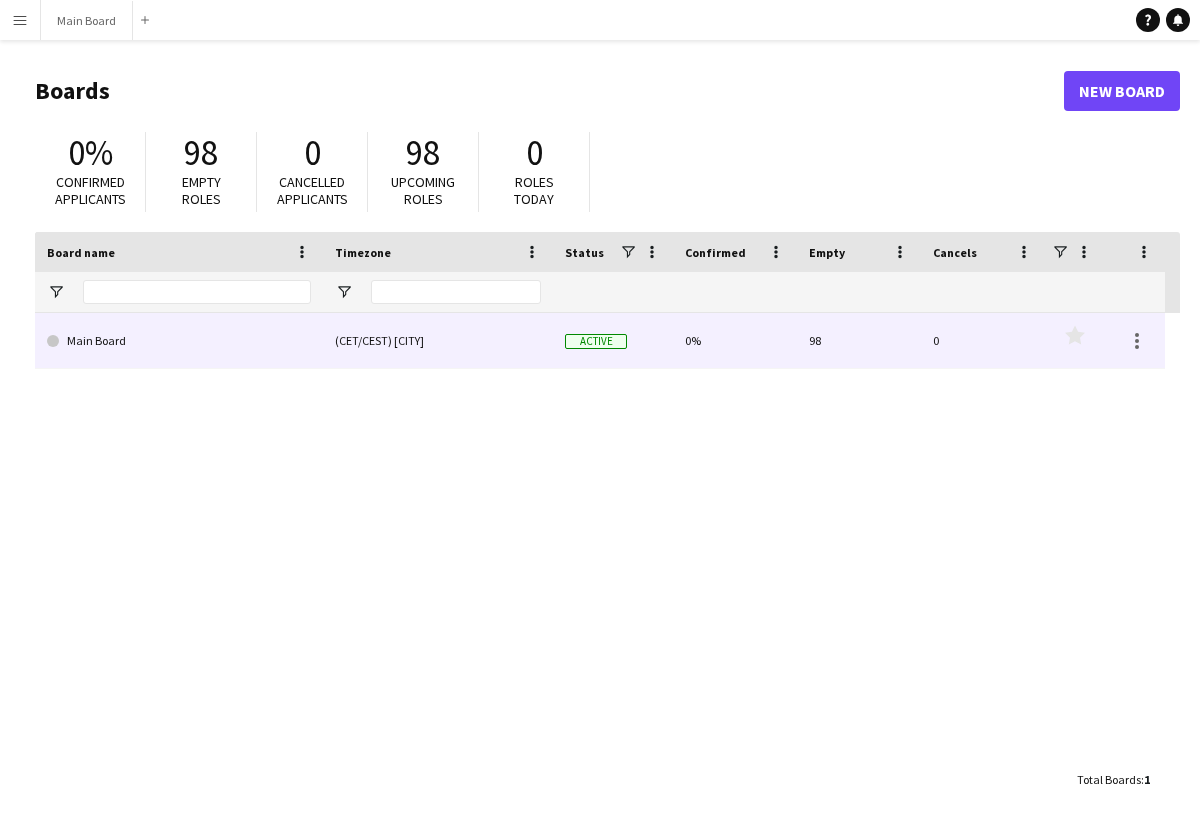 scroll, scrollTop: 0, scrollLeft: 0, axis: both 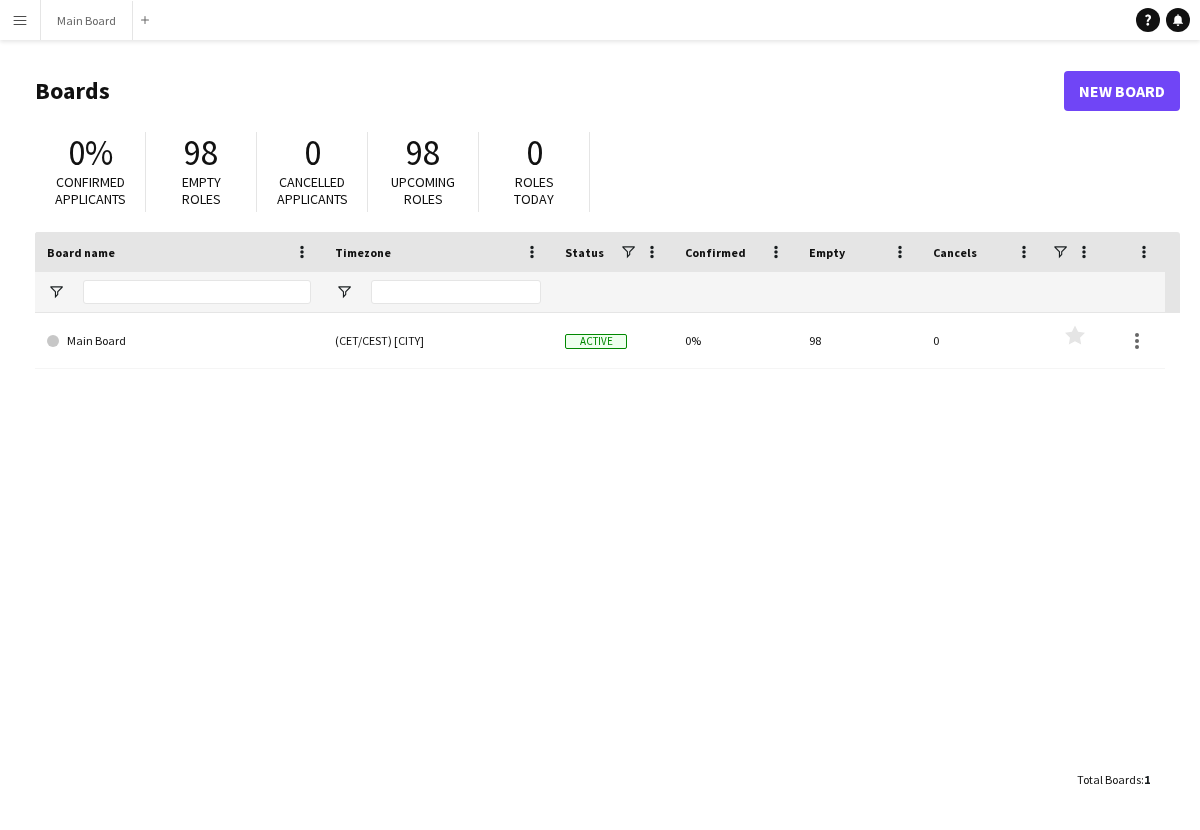 click on "Menu" at bounding box center (20, 20) 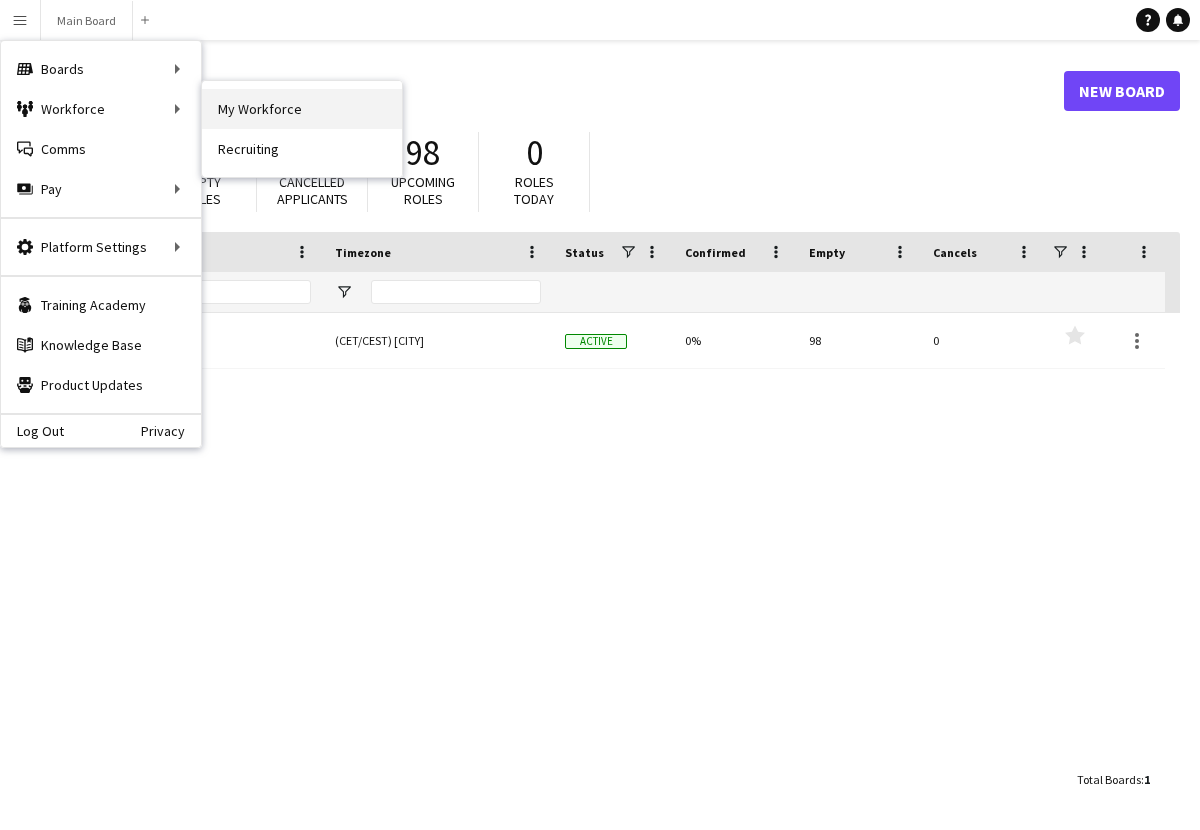 click on "My Workforce" at bounding box center (302, 109) 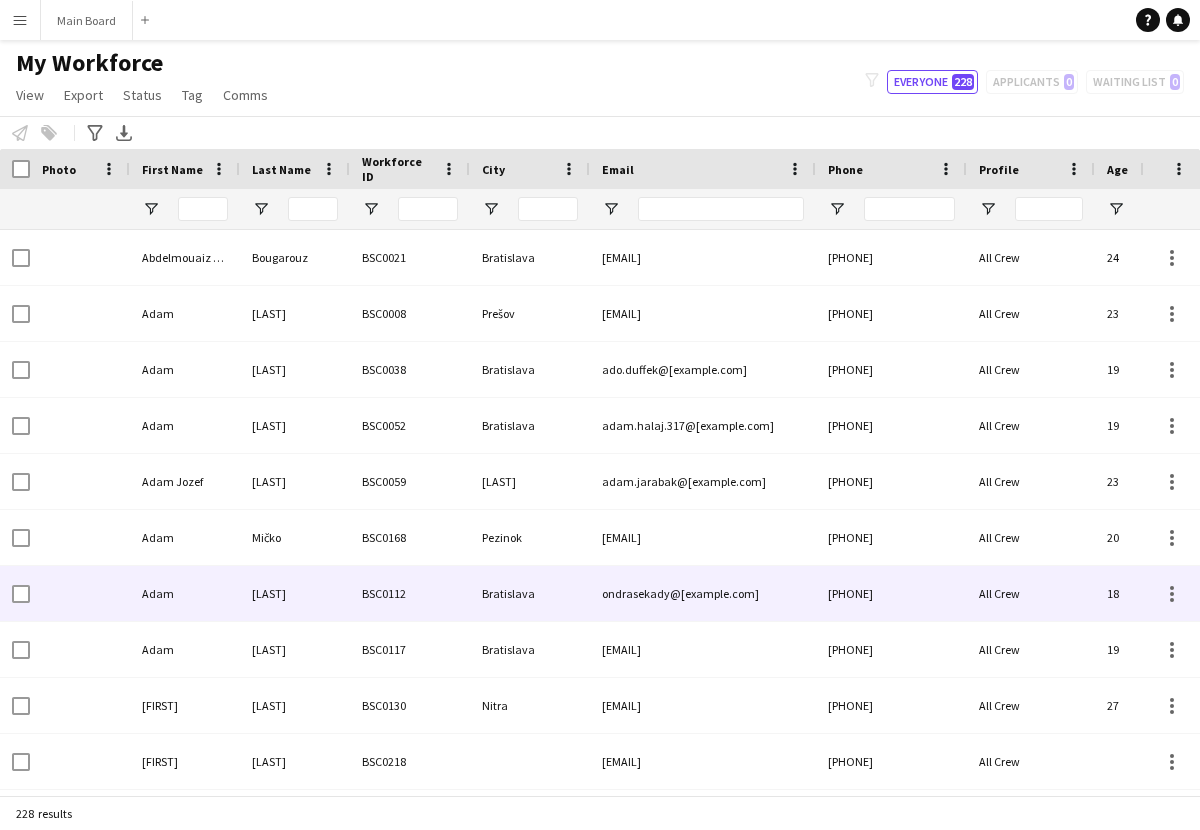 scroll, scrollTop: 888, scrollLeft: 0, axis: vertical 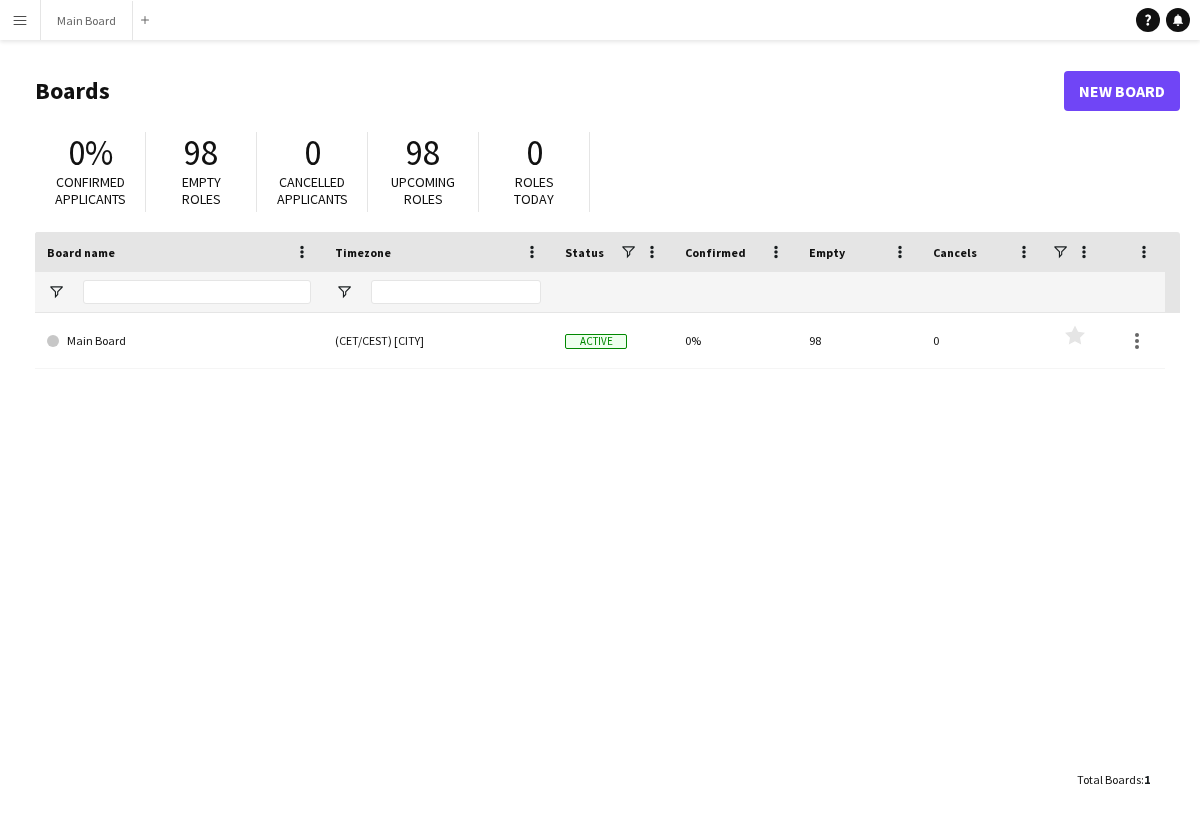 click on "Menu" at bounding box center [20, 20] 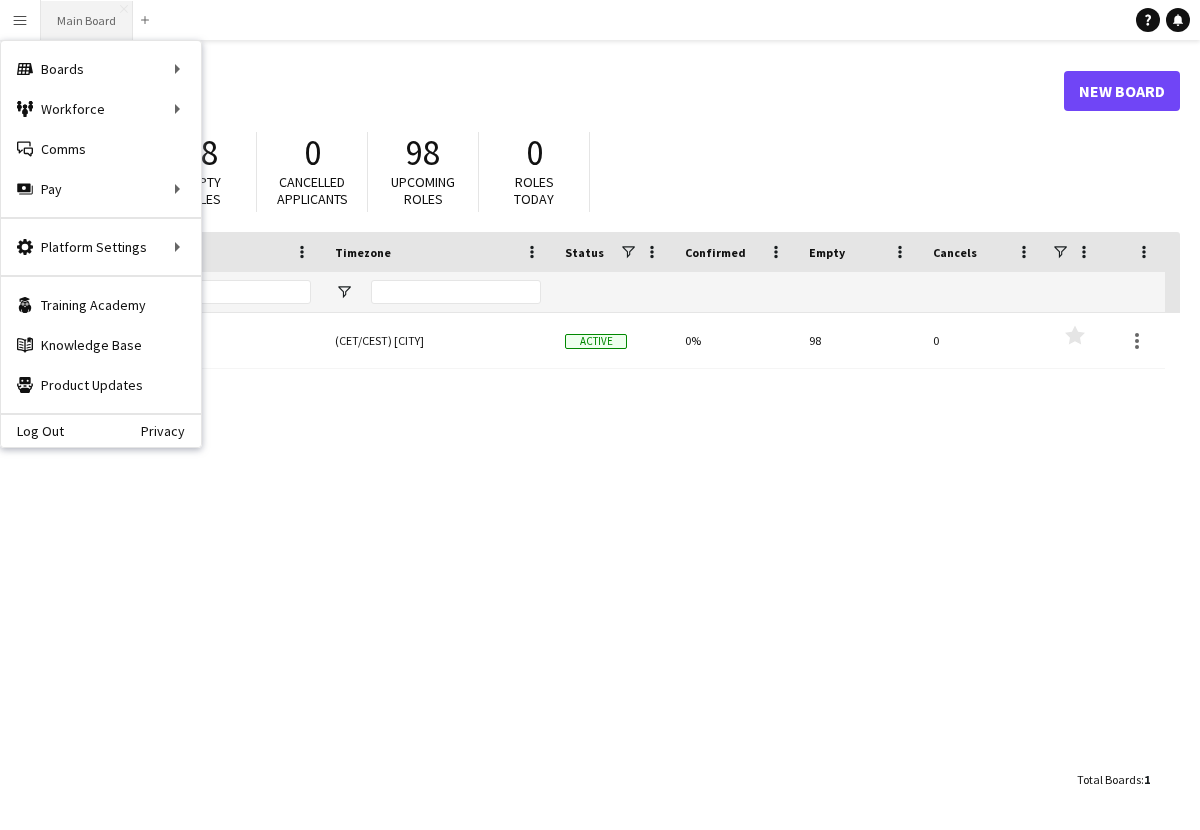 click on "Main Board
Close" at bounding box center (87, 20) 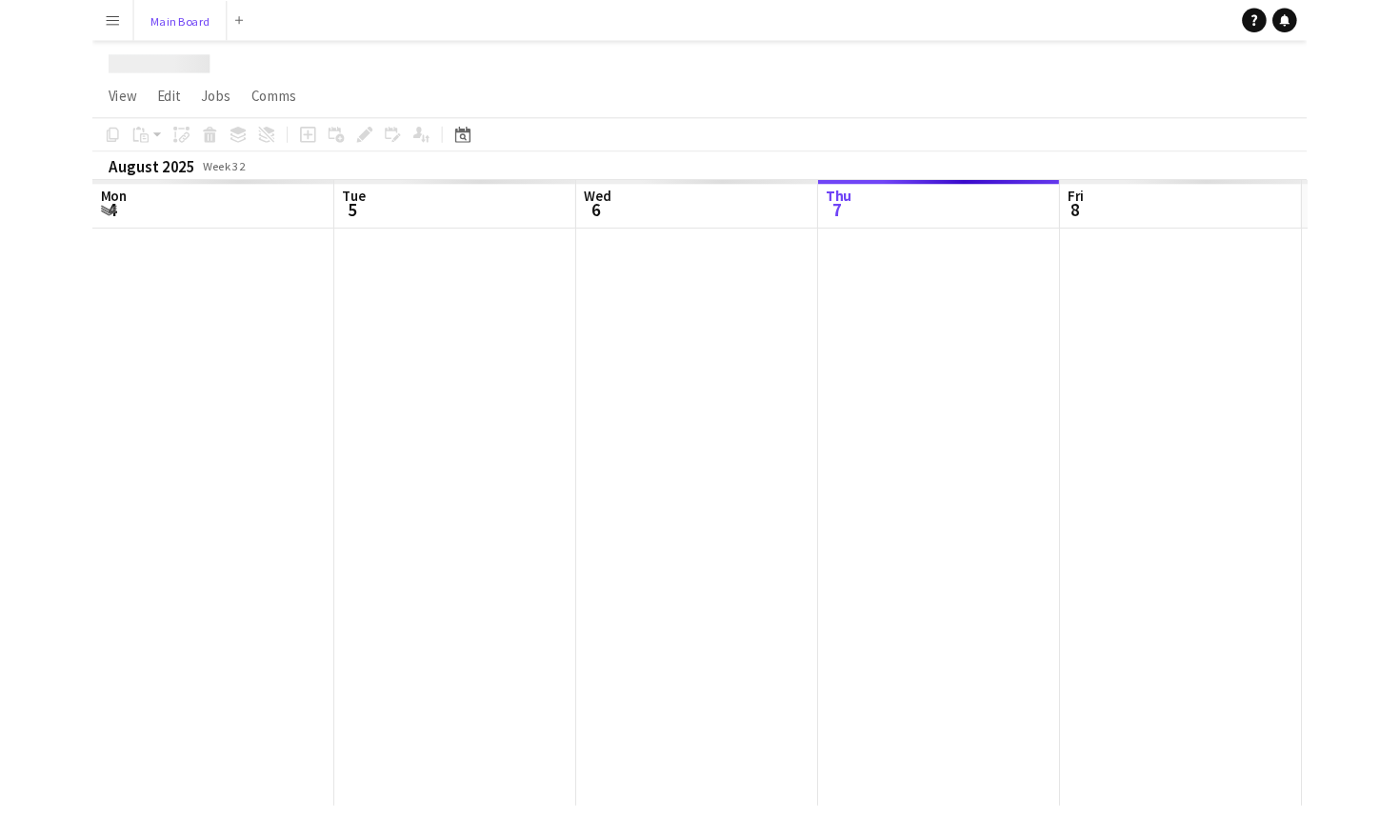 scroll, scrollTop: 0, scrollLeft: 455, axis: horizontal 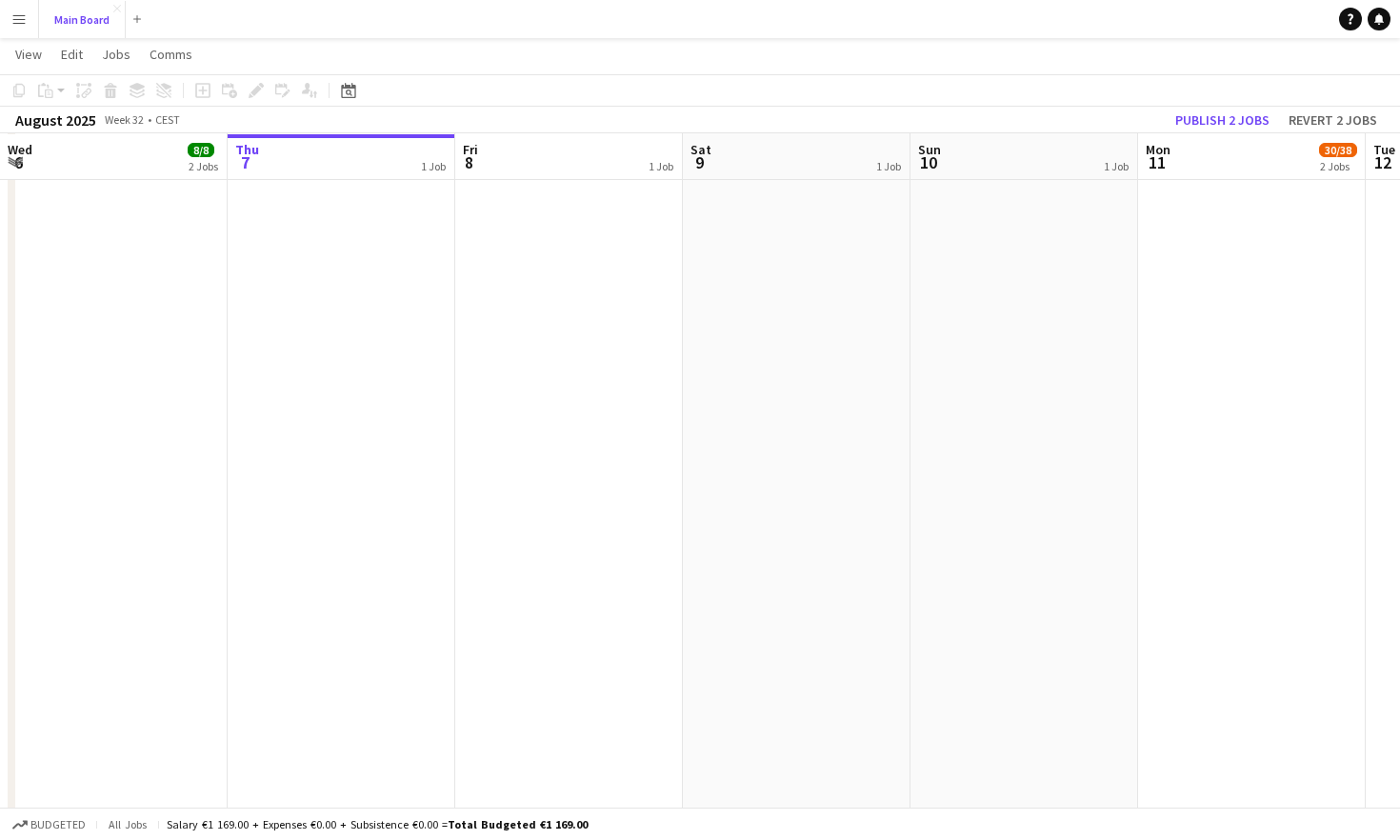 type 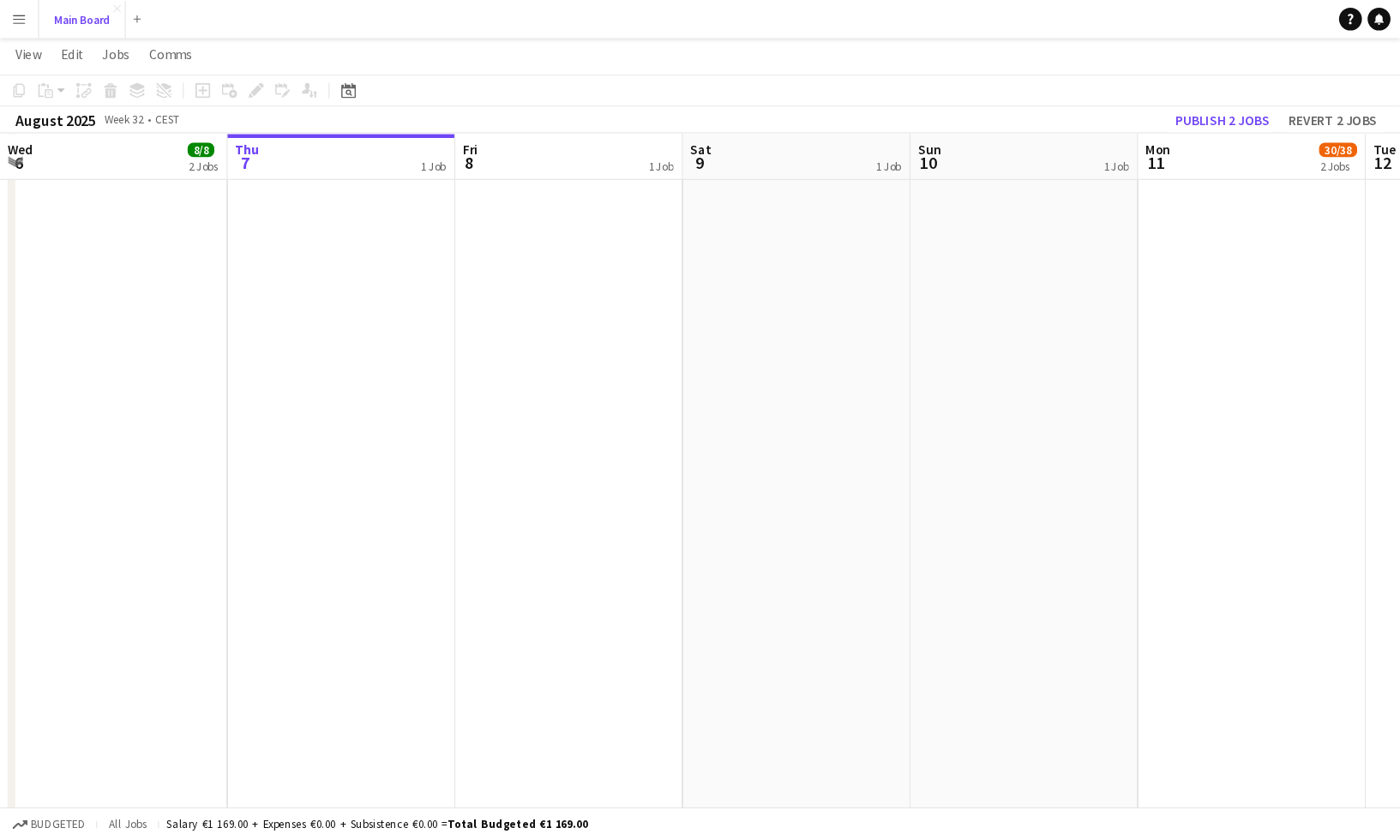 scroll, scrollTop: 878, scrollLeft: 0, axis: vertical 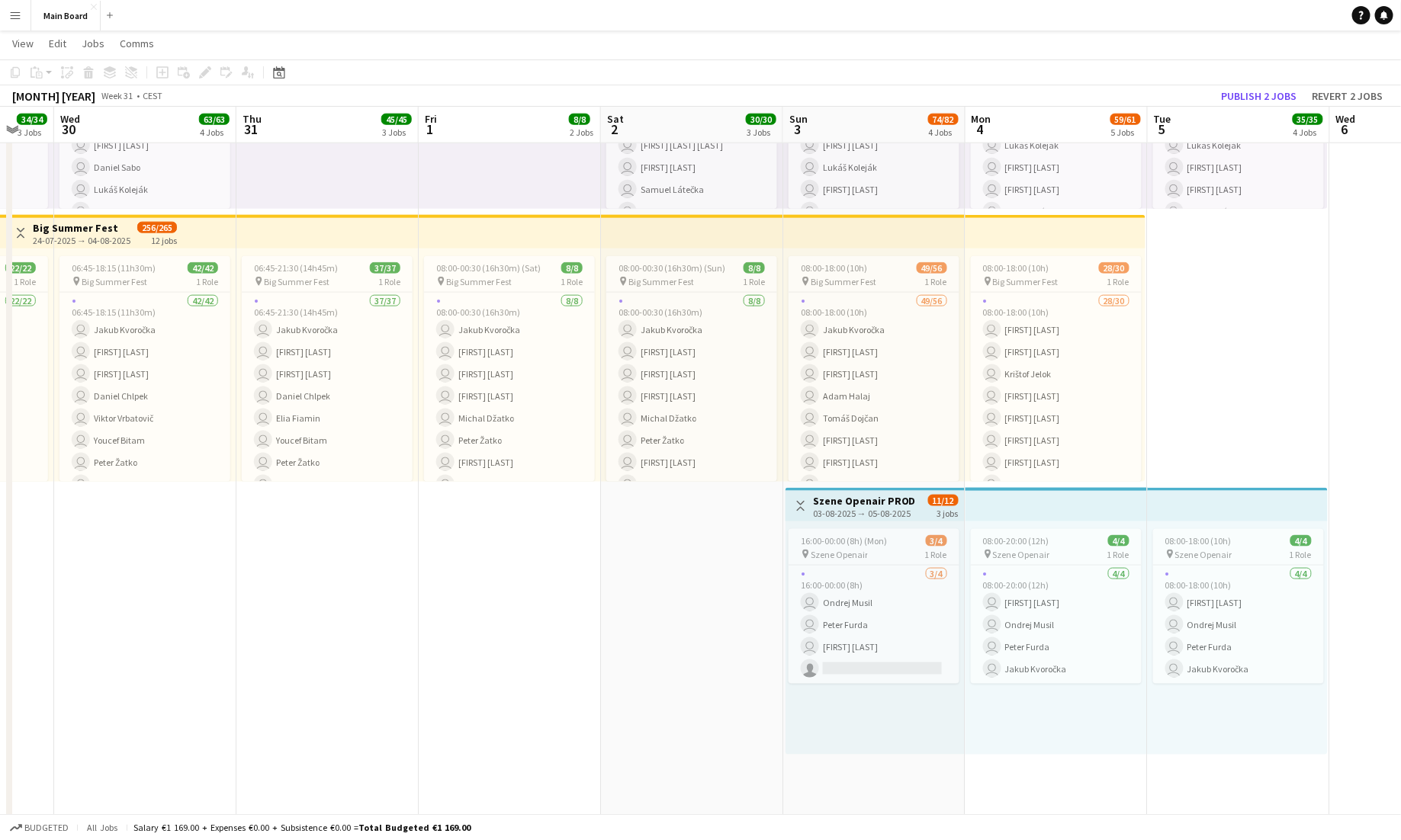 click on "Menu" at bounding box center (15, 15) 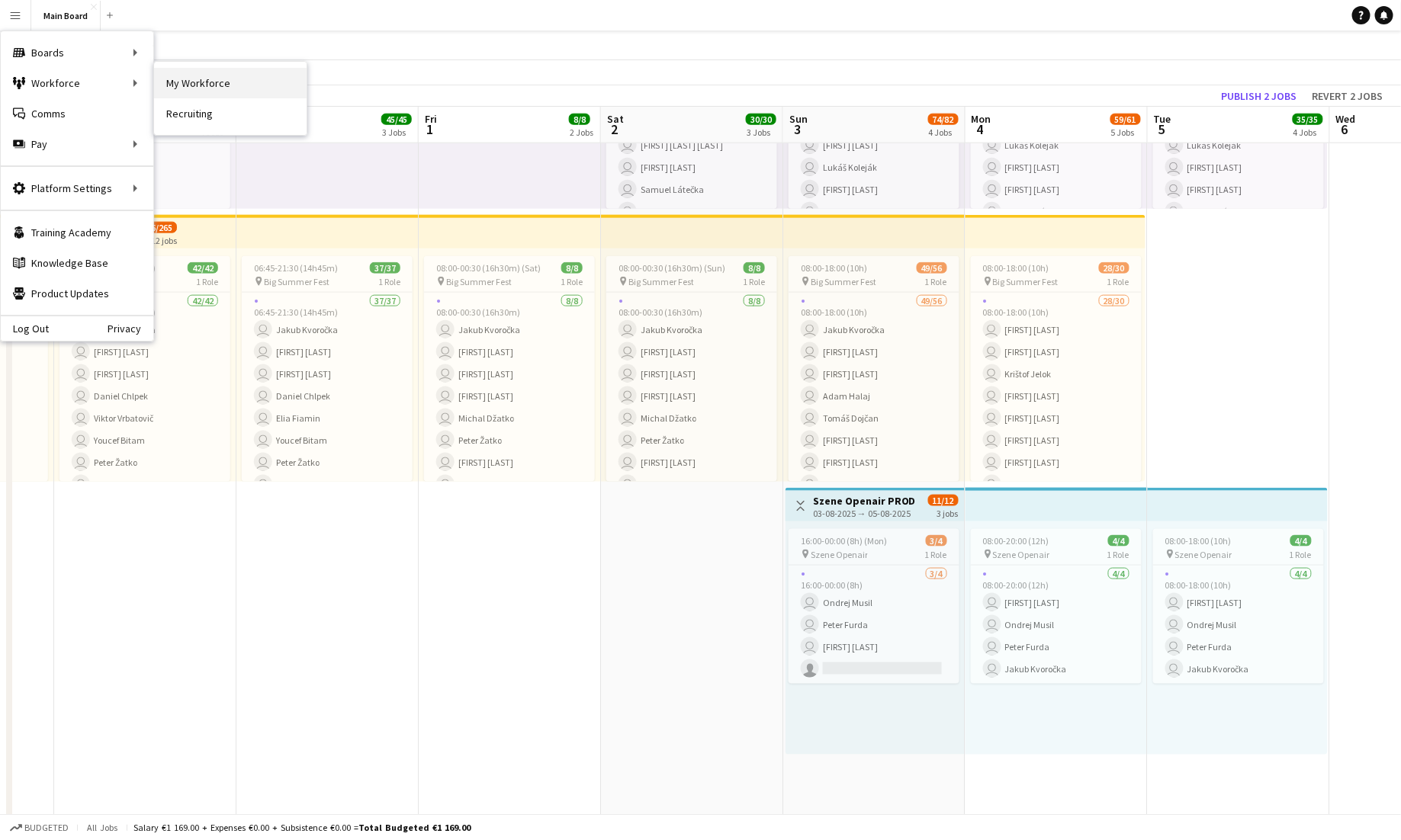click on "My Workforce" at bounding box center (230, 83) 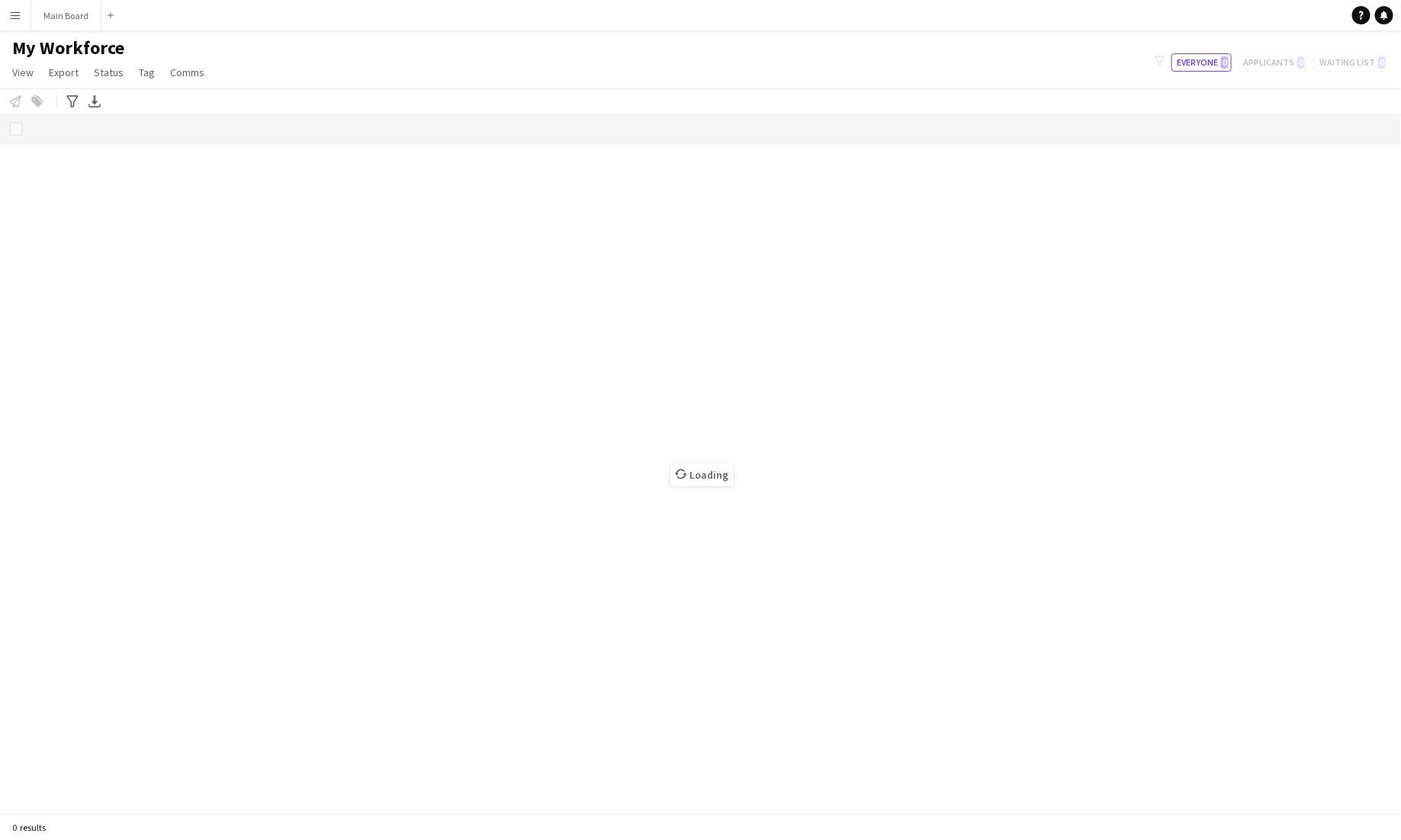 scroll, scrollTop: 0, scrollLeft: 0, axis: both 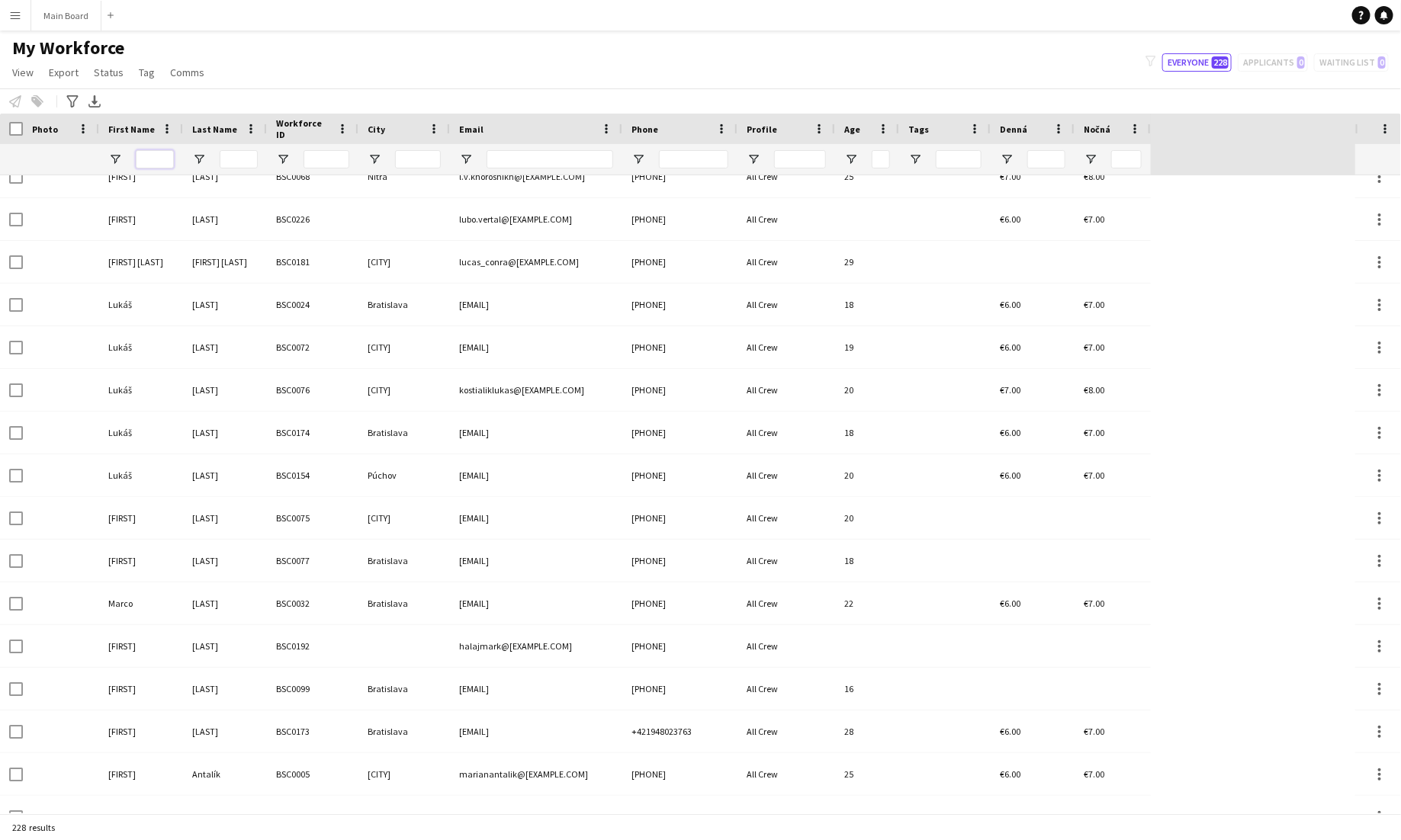 click at bounding box center (155, 159) 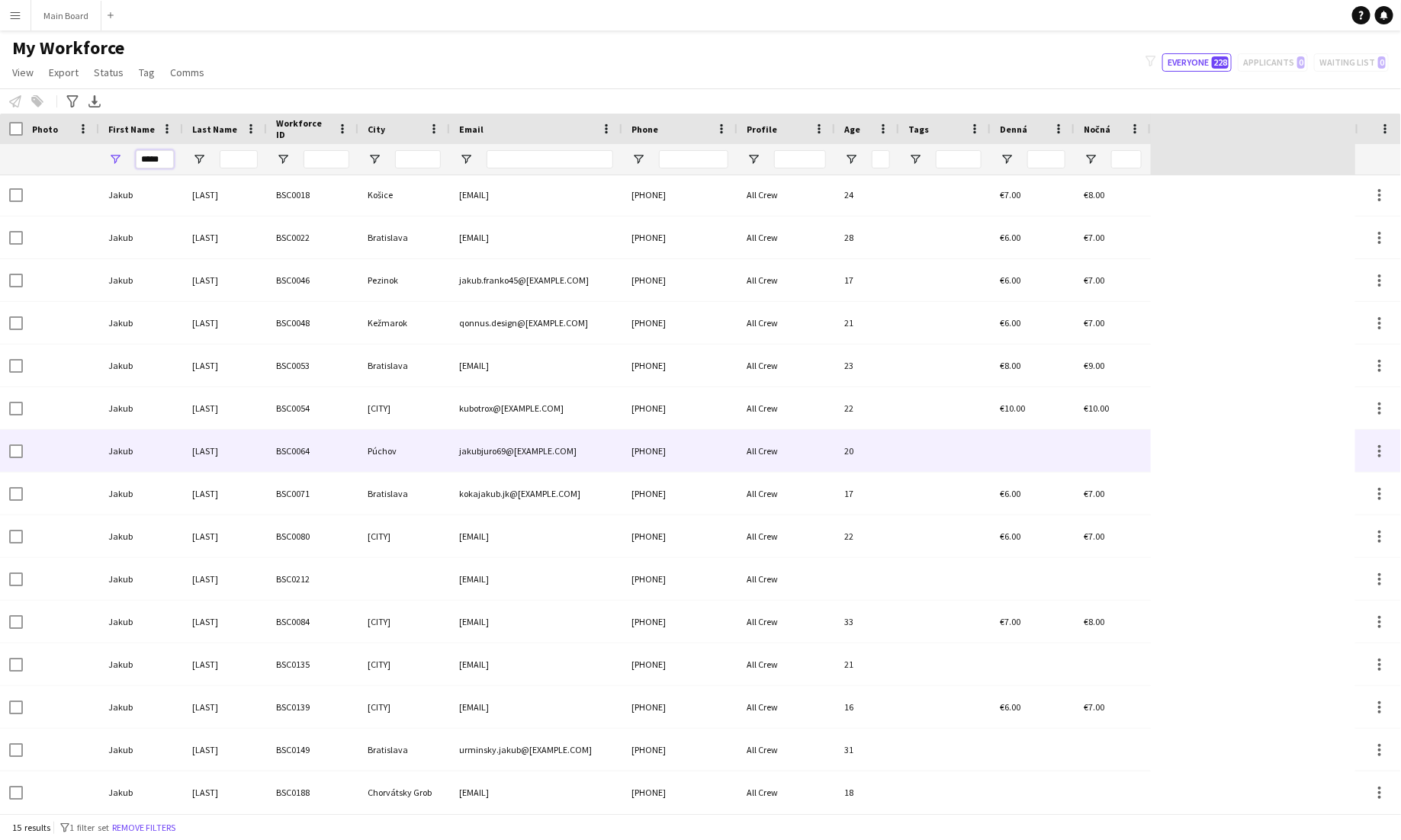 type on "*****" 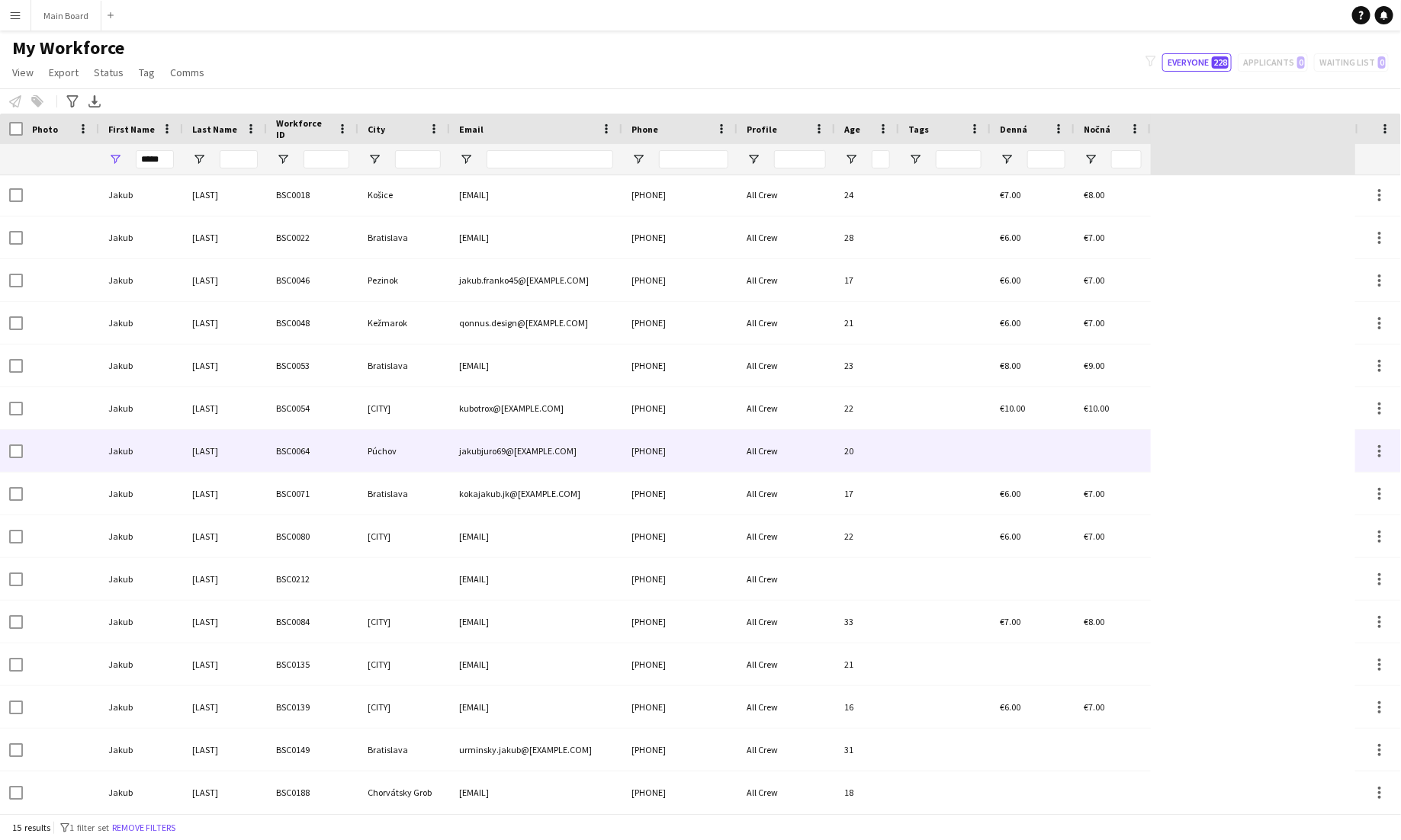 click on "Jakub" at bounding box center [141, 450] 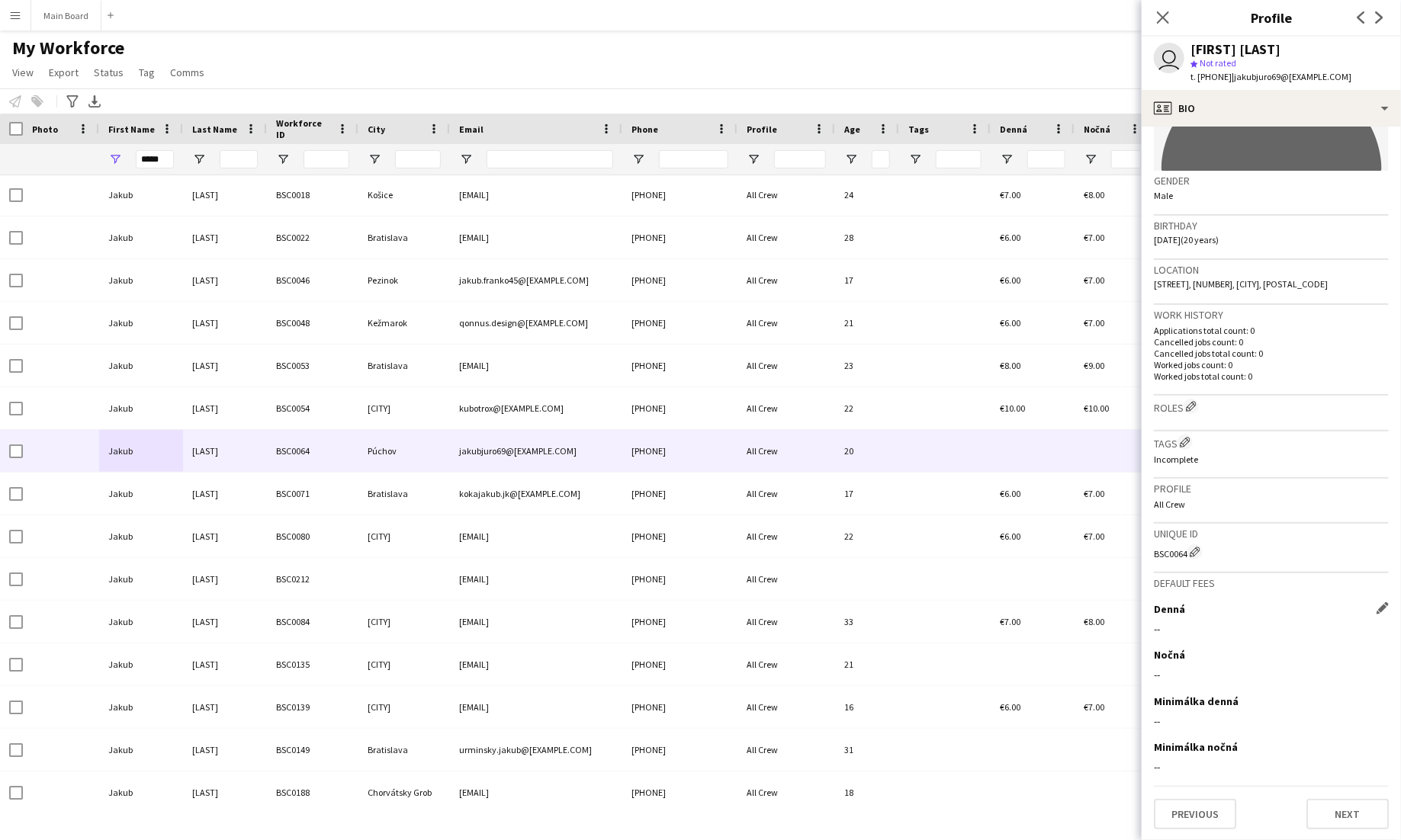 click on "Denná
Edit this field
--" 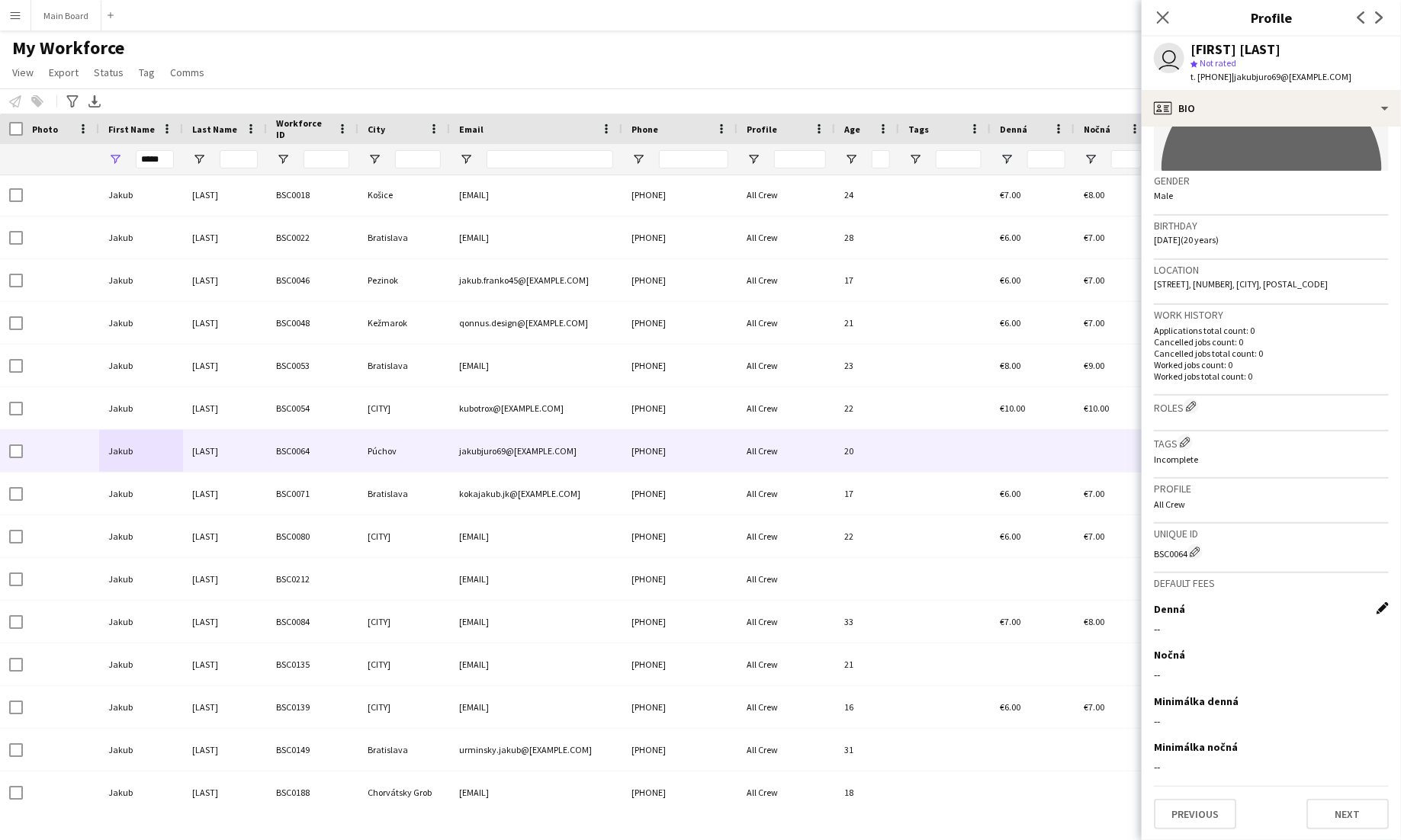 click on "Edit this field" 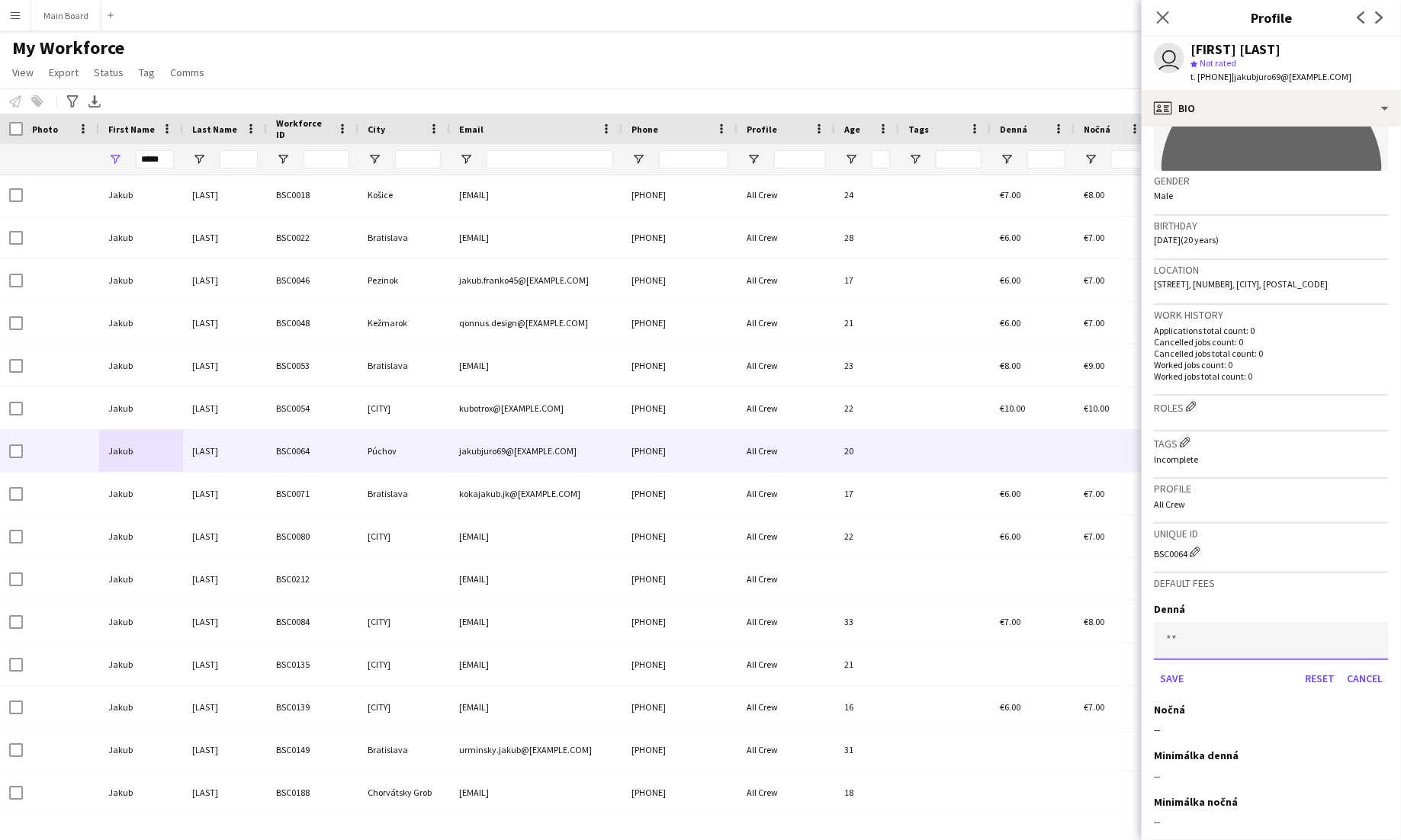 click at bounding box center (1271, 641) 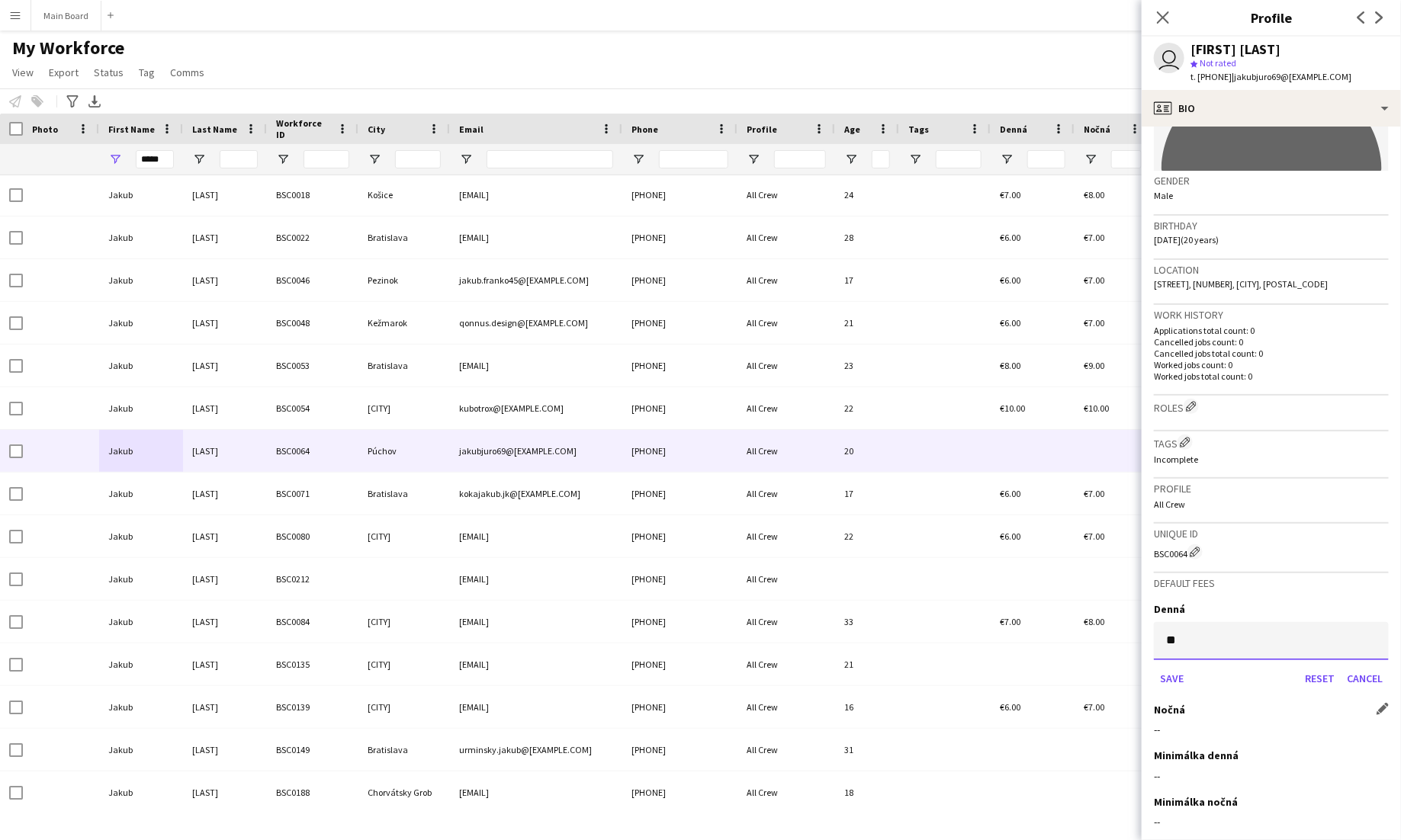 type on "**" 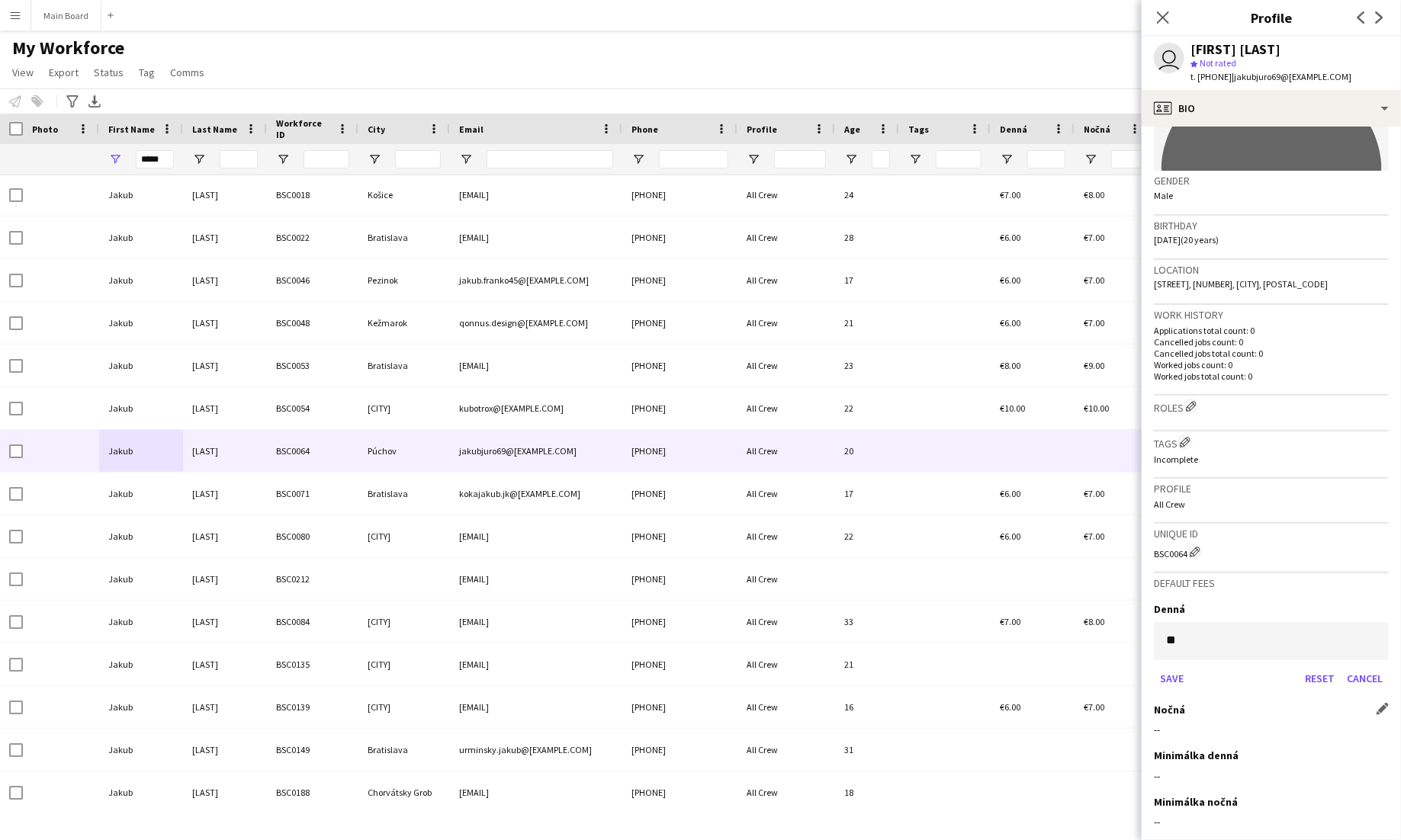 click on "Nočná
Edit this field
--" 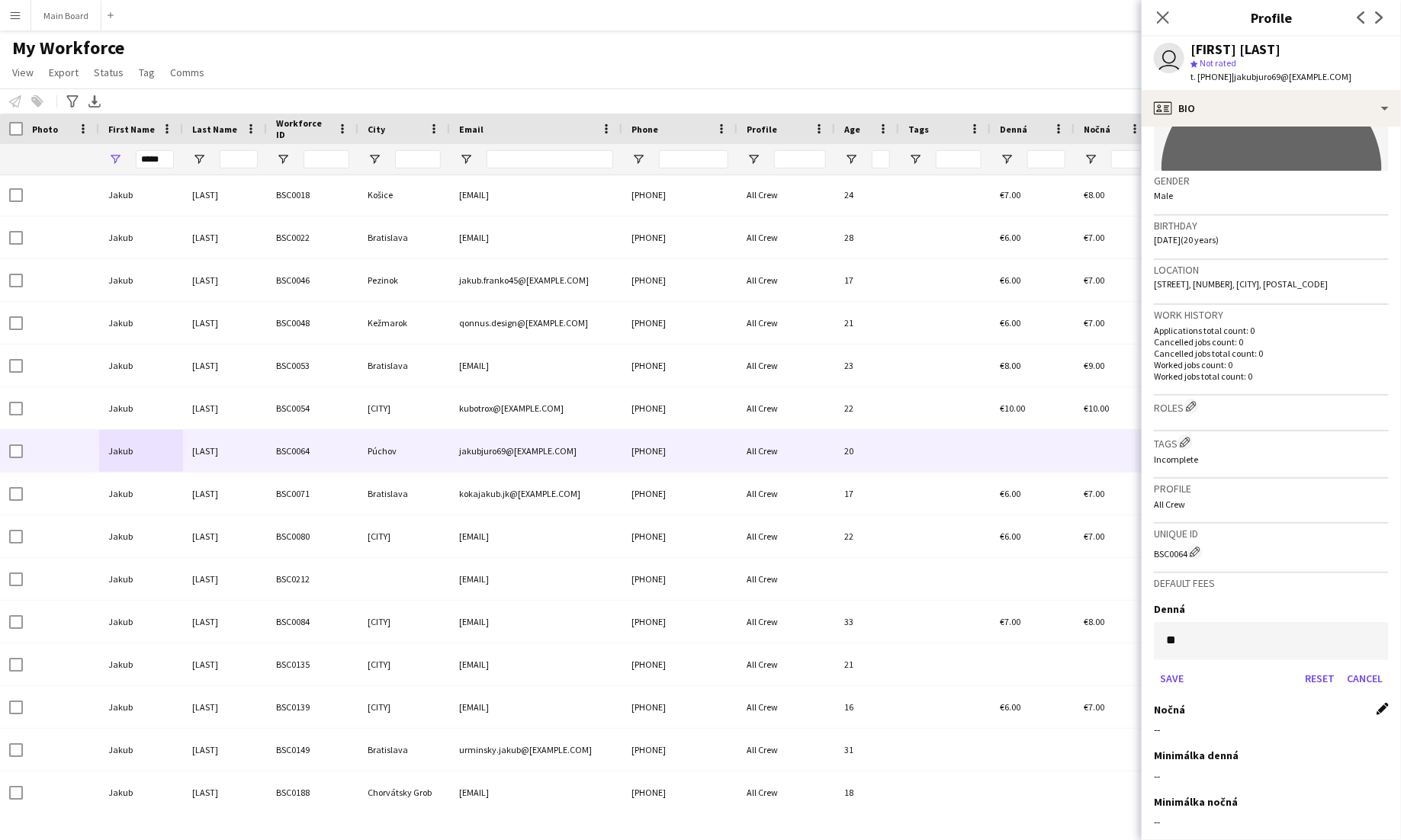 click on "Edit this field" 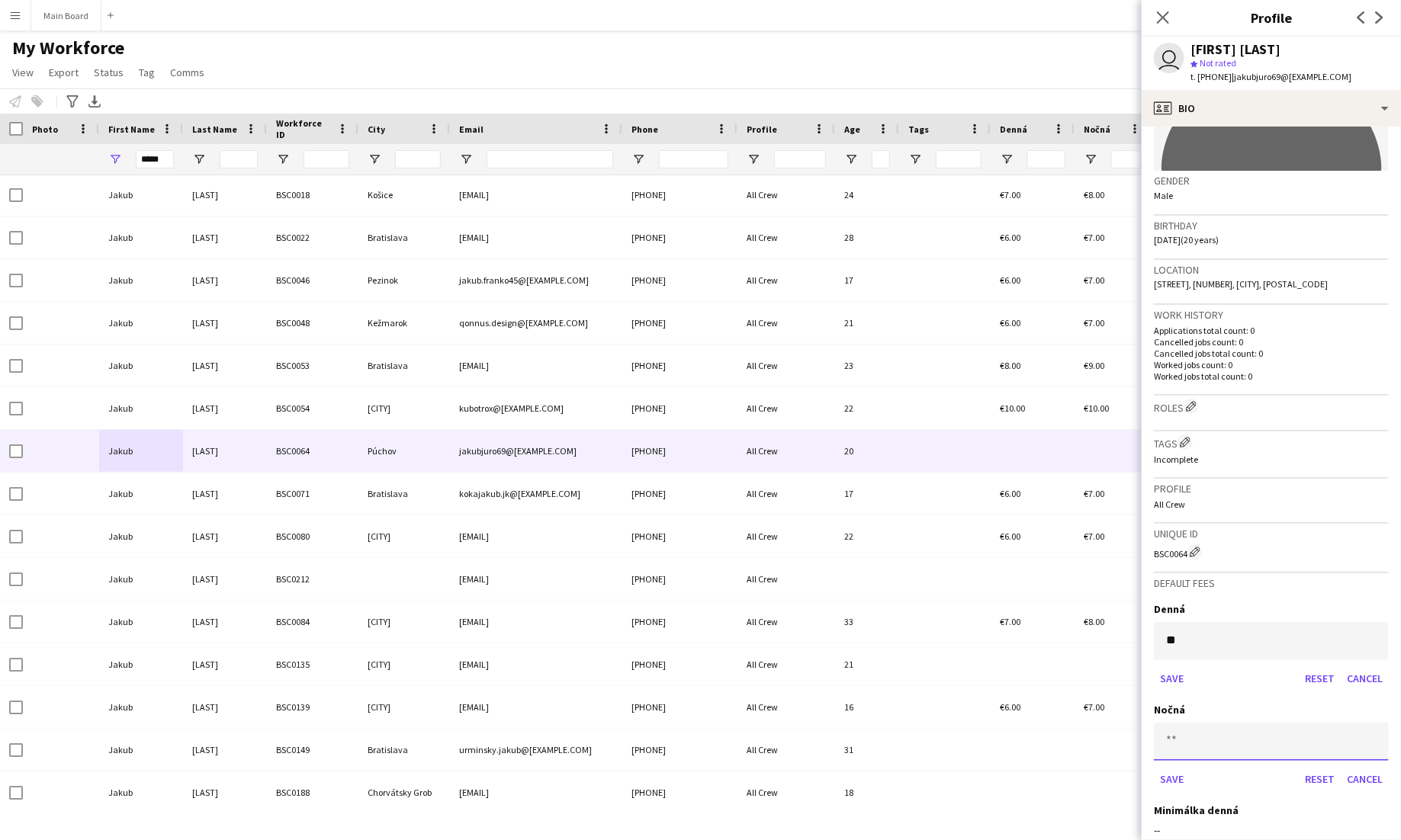 click at bounding box center [1271, 742] 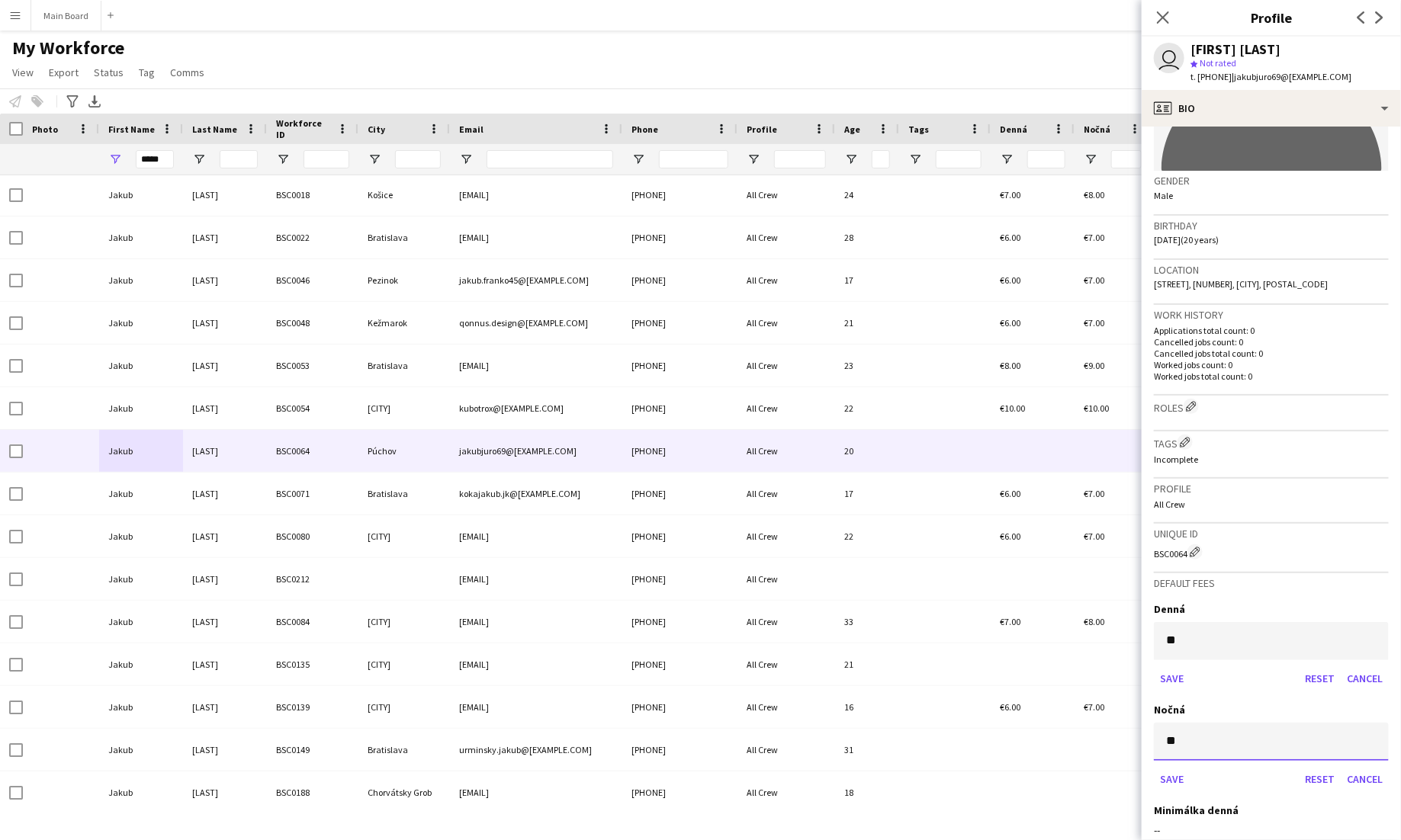 type on "**" 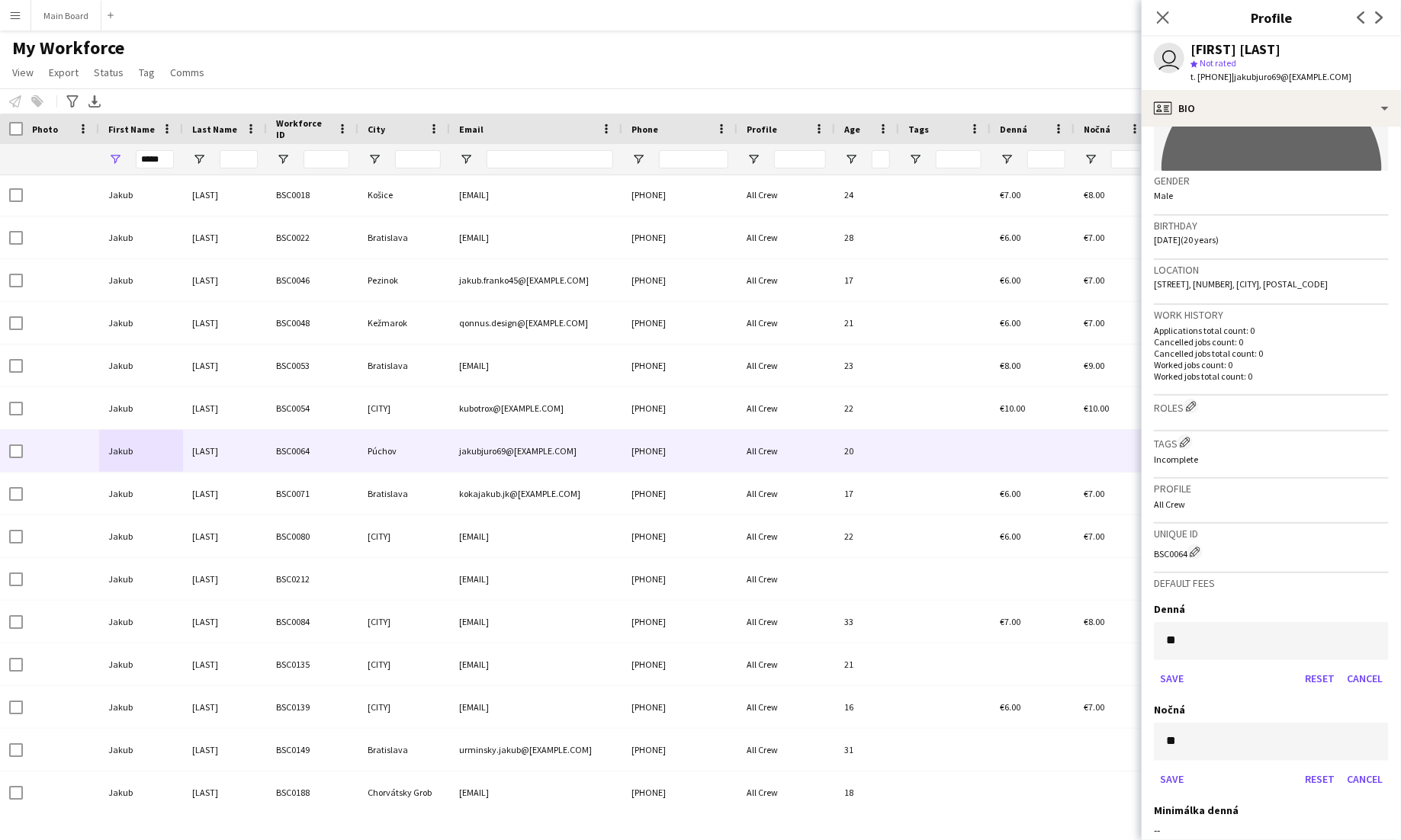 click on "Default fees   Denná  **  Save   Reset   Cancel   Nočná  **  Save   Reset   Cancel   Minimálka denná
Edit this field
--   Minimálka nočná
Edit this field
--" 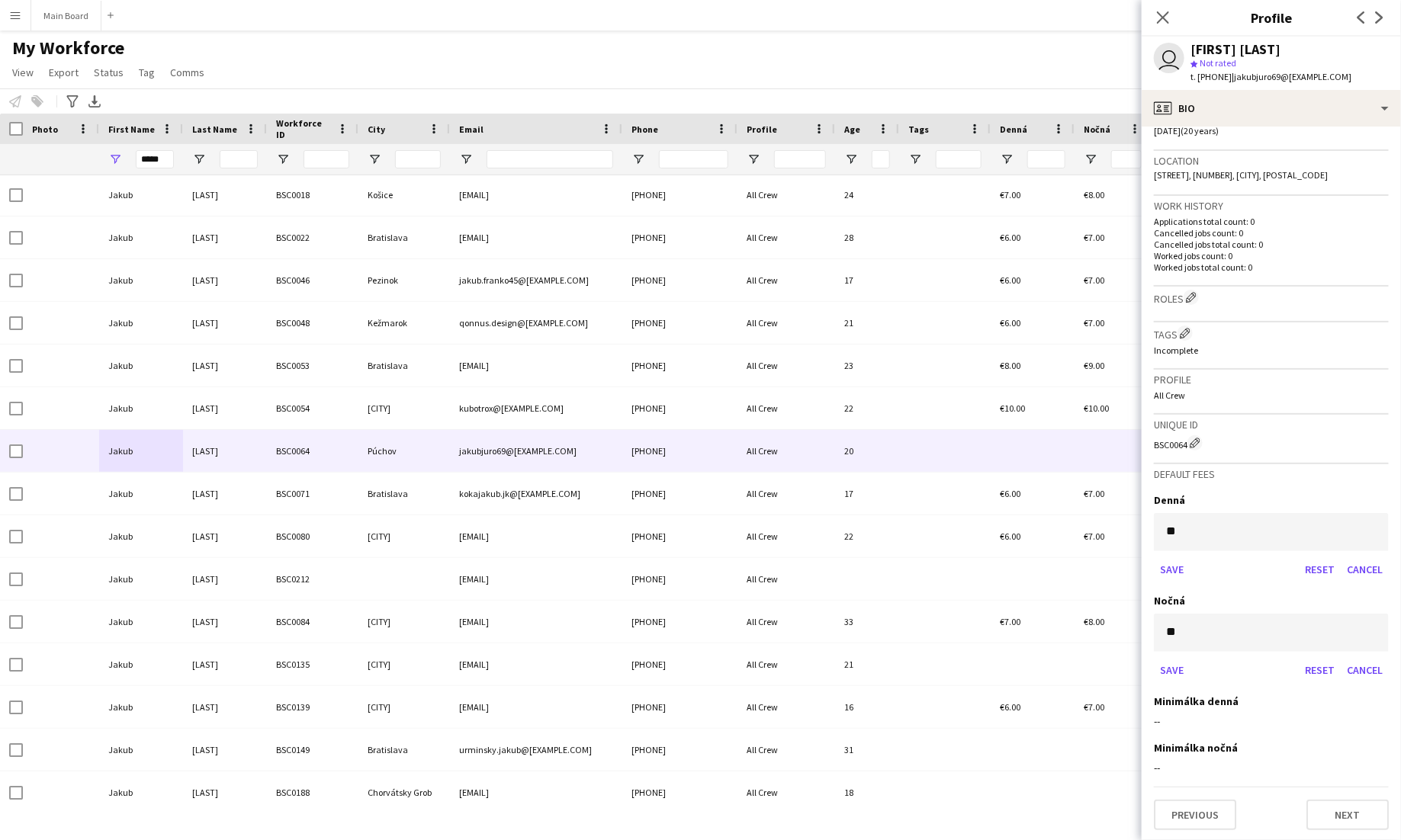 click on "Roles
Edit crew company roles" 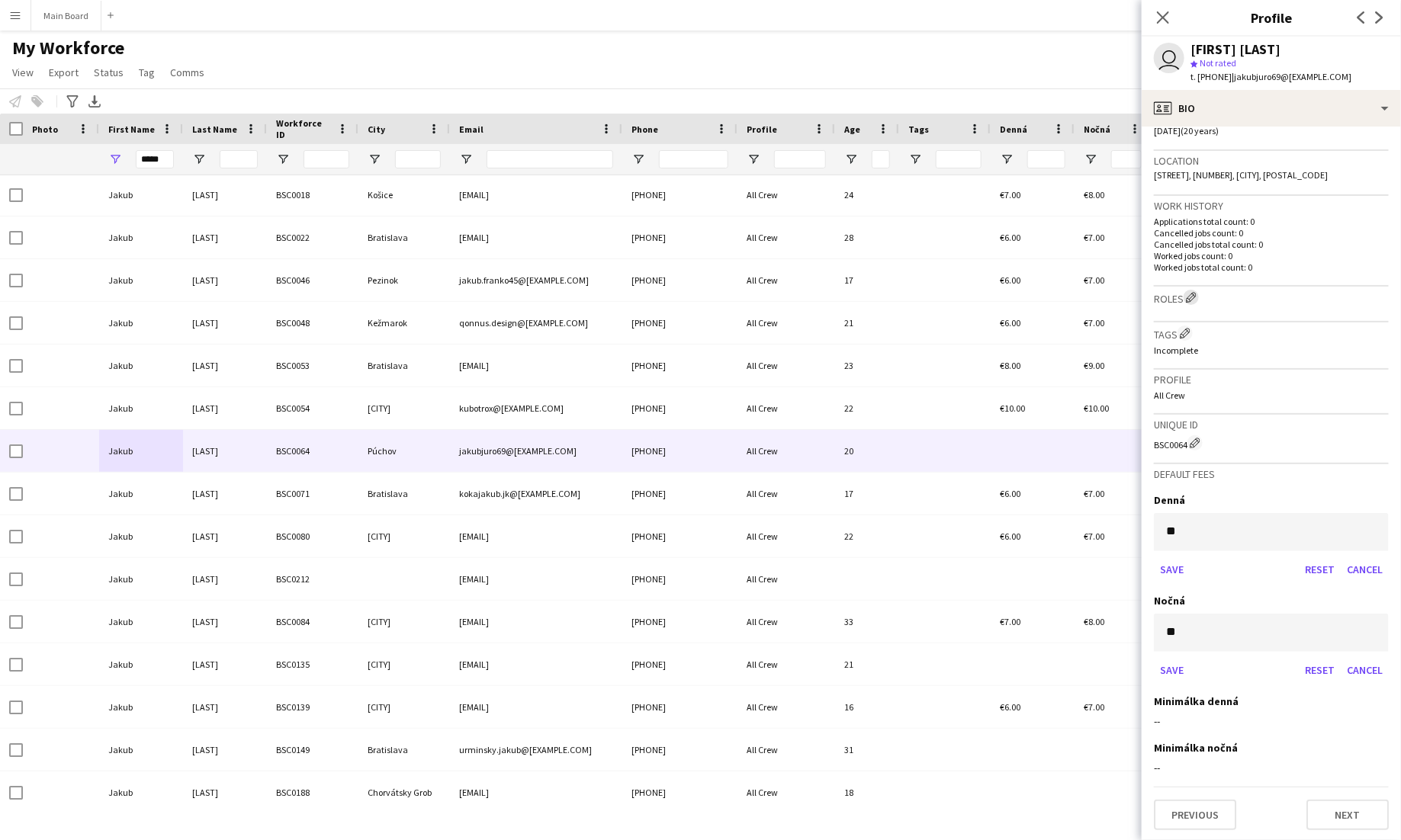 click on "Edit crew company roles" 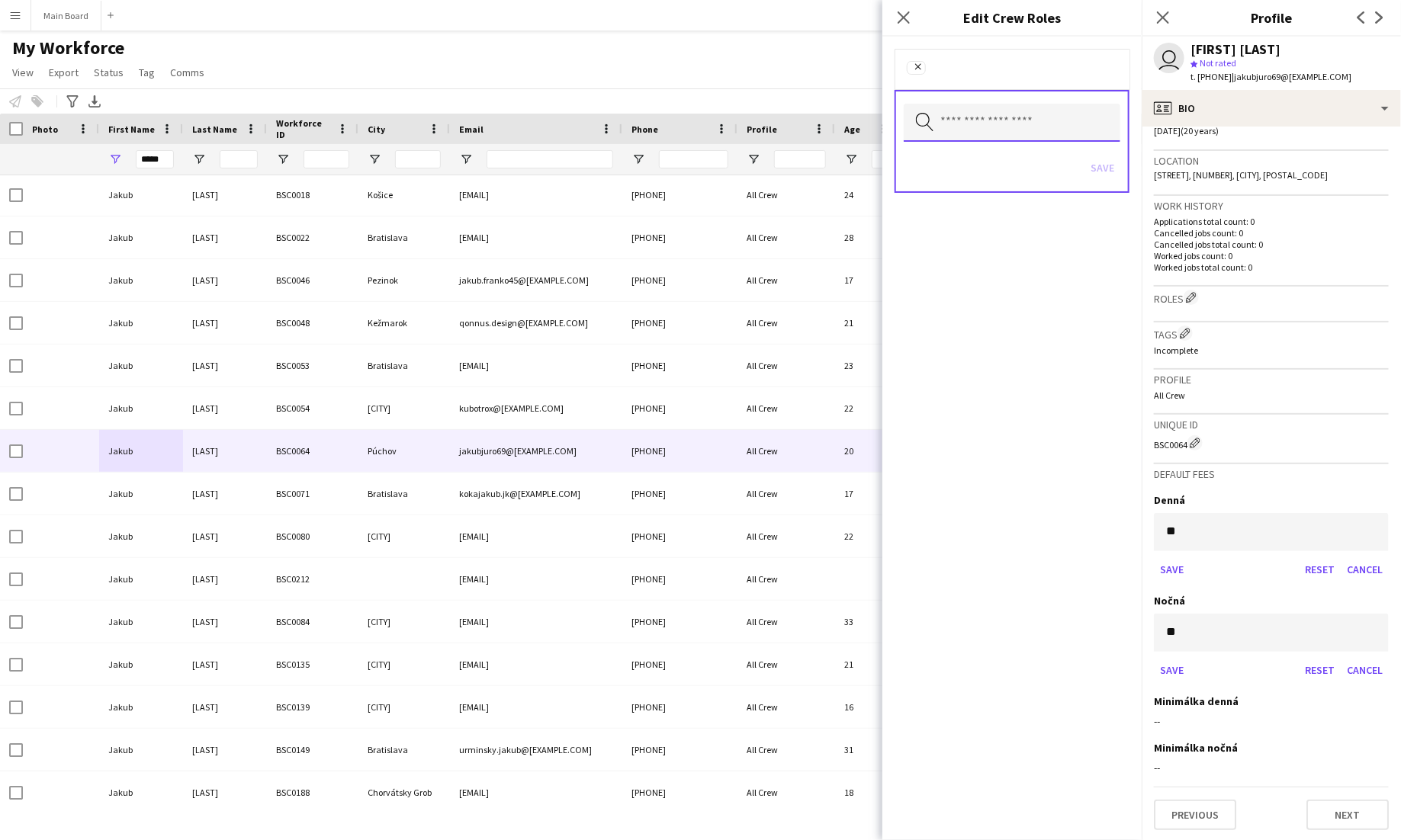 click at bounding box center [1012, 123] 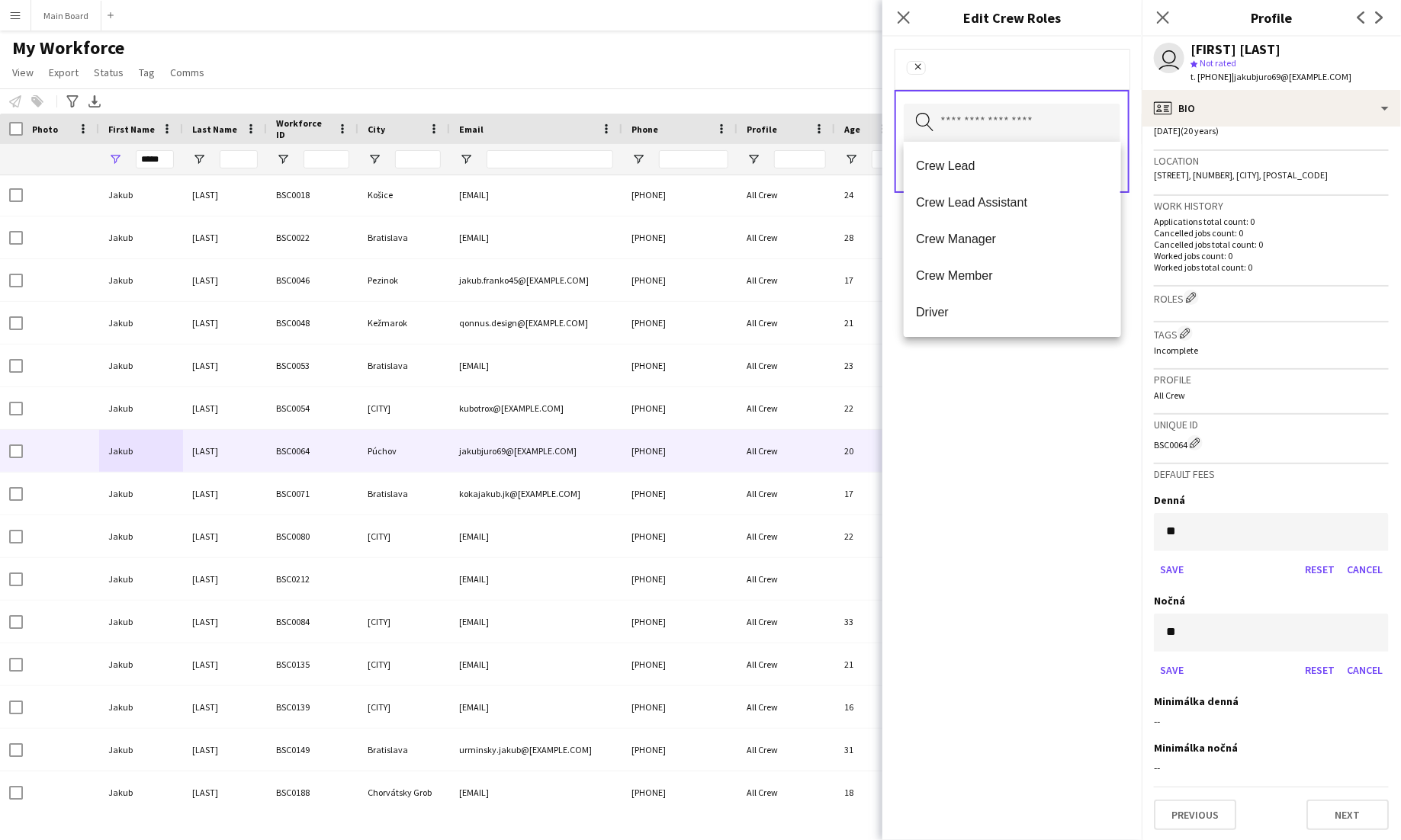 click on "Remove
Search by role type
Save" 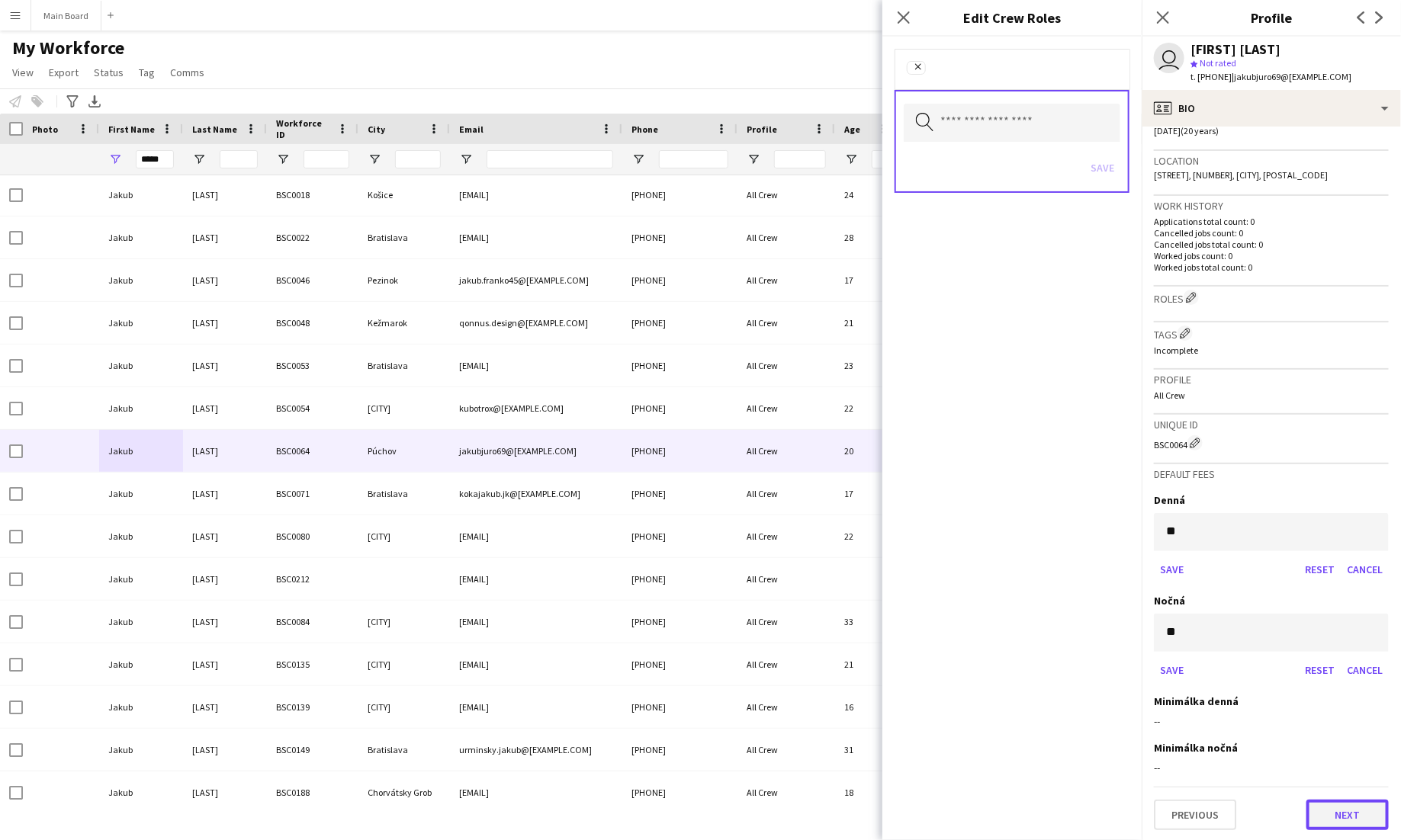 click on "Next" 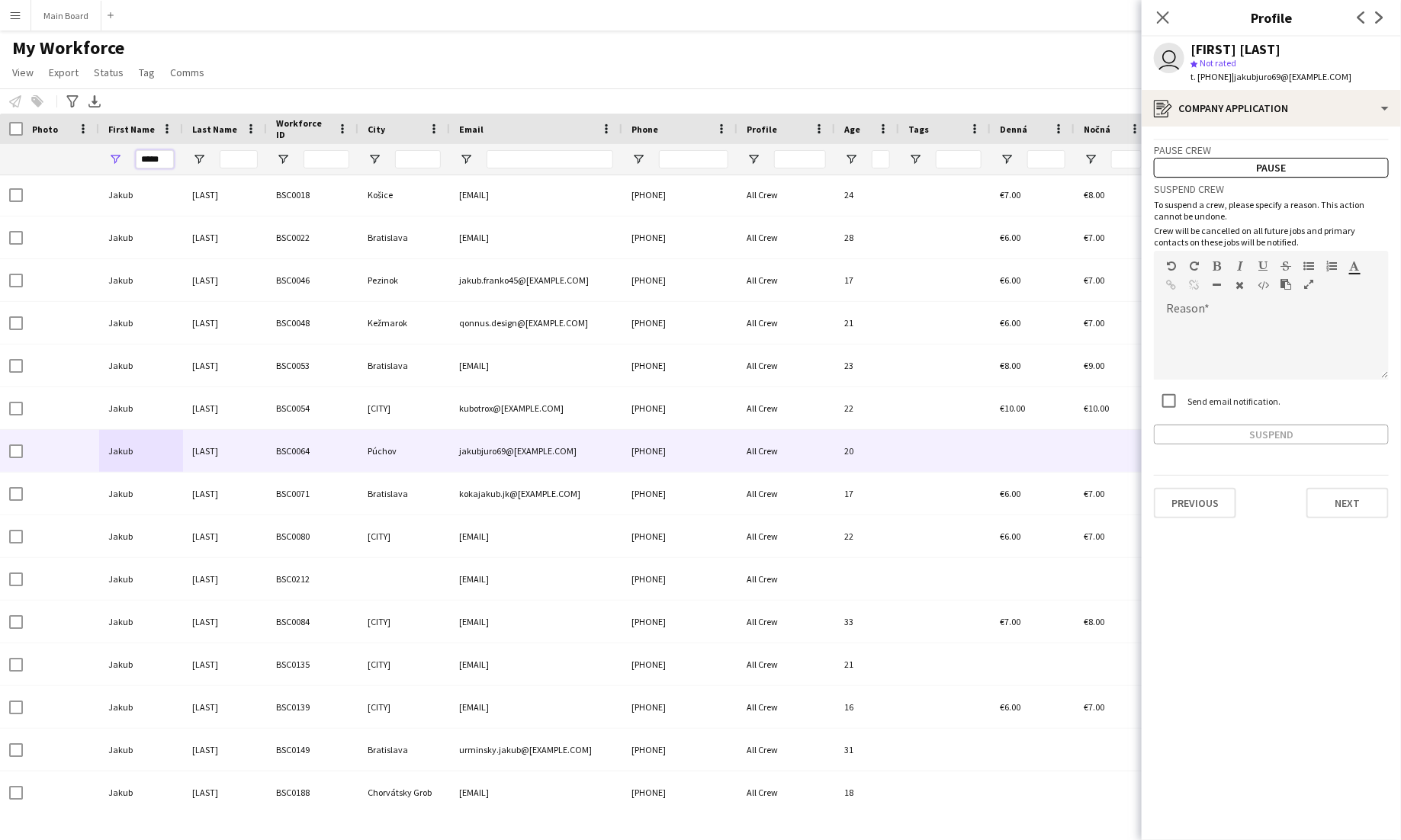drag, startPoint x: 165, startPoint y: 158, endPoint x: 108, endPoint y: 158, distance: 57 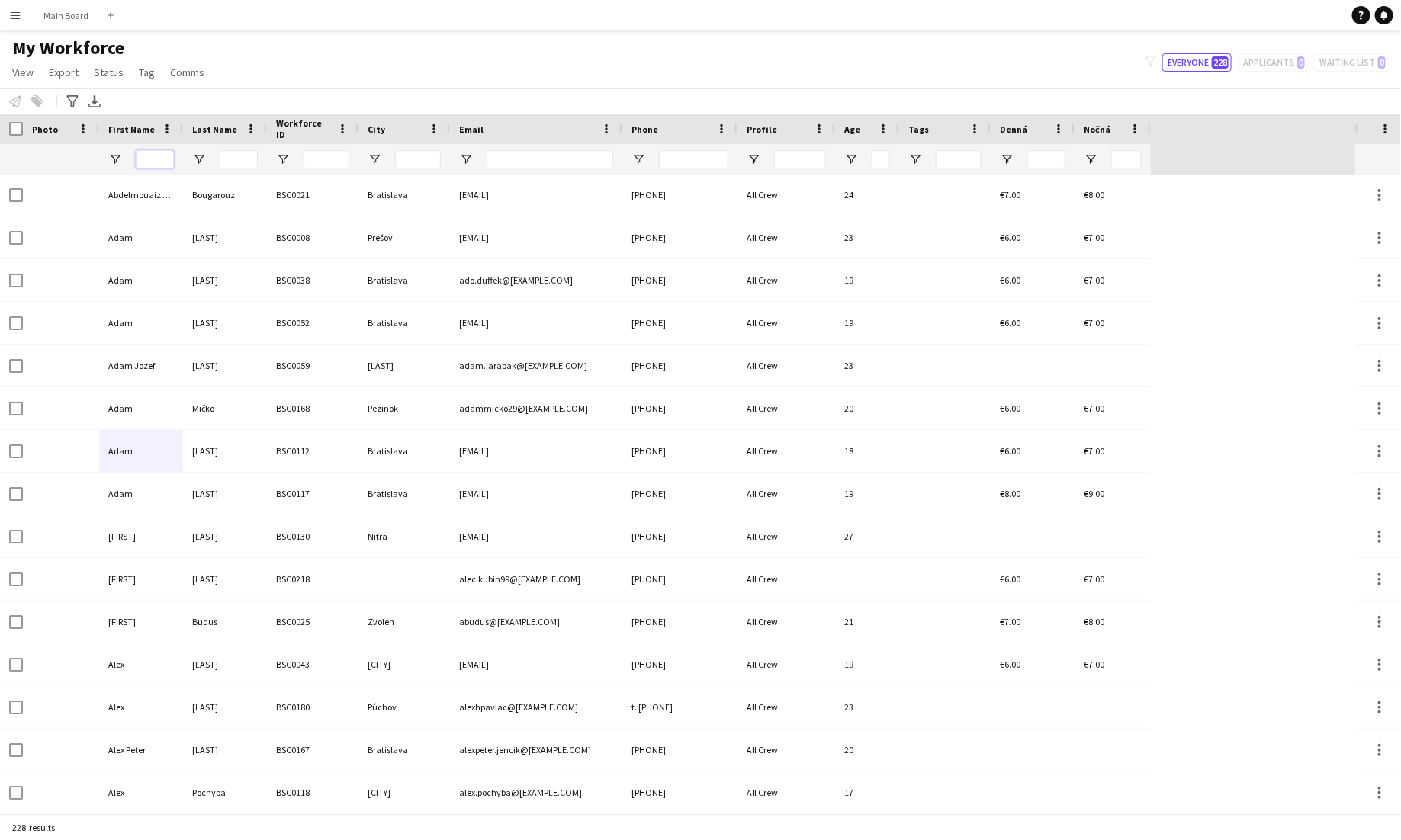 type 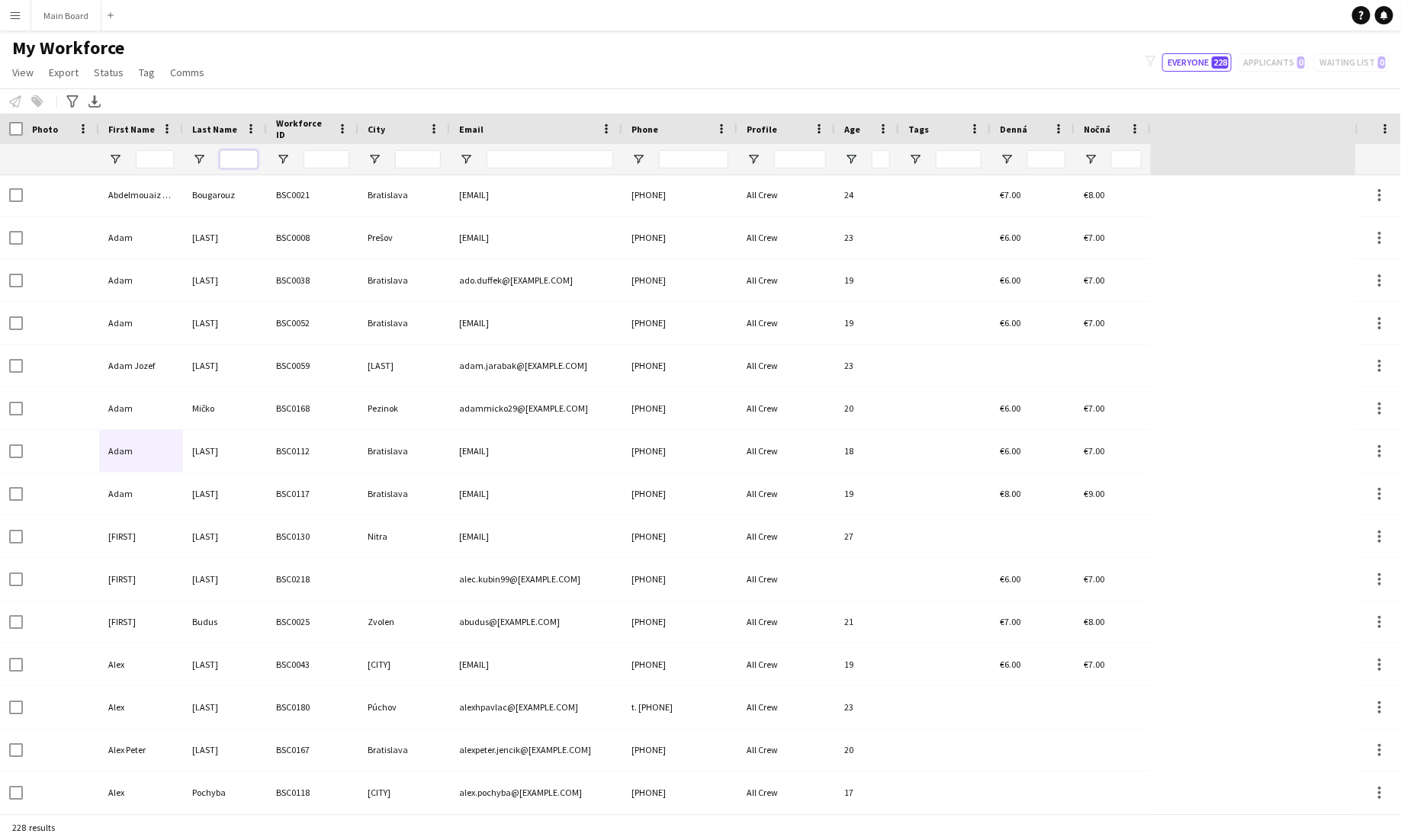 click at bounding box center (239, 159) 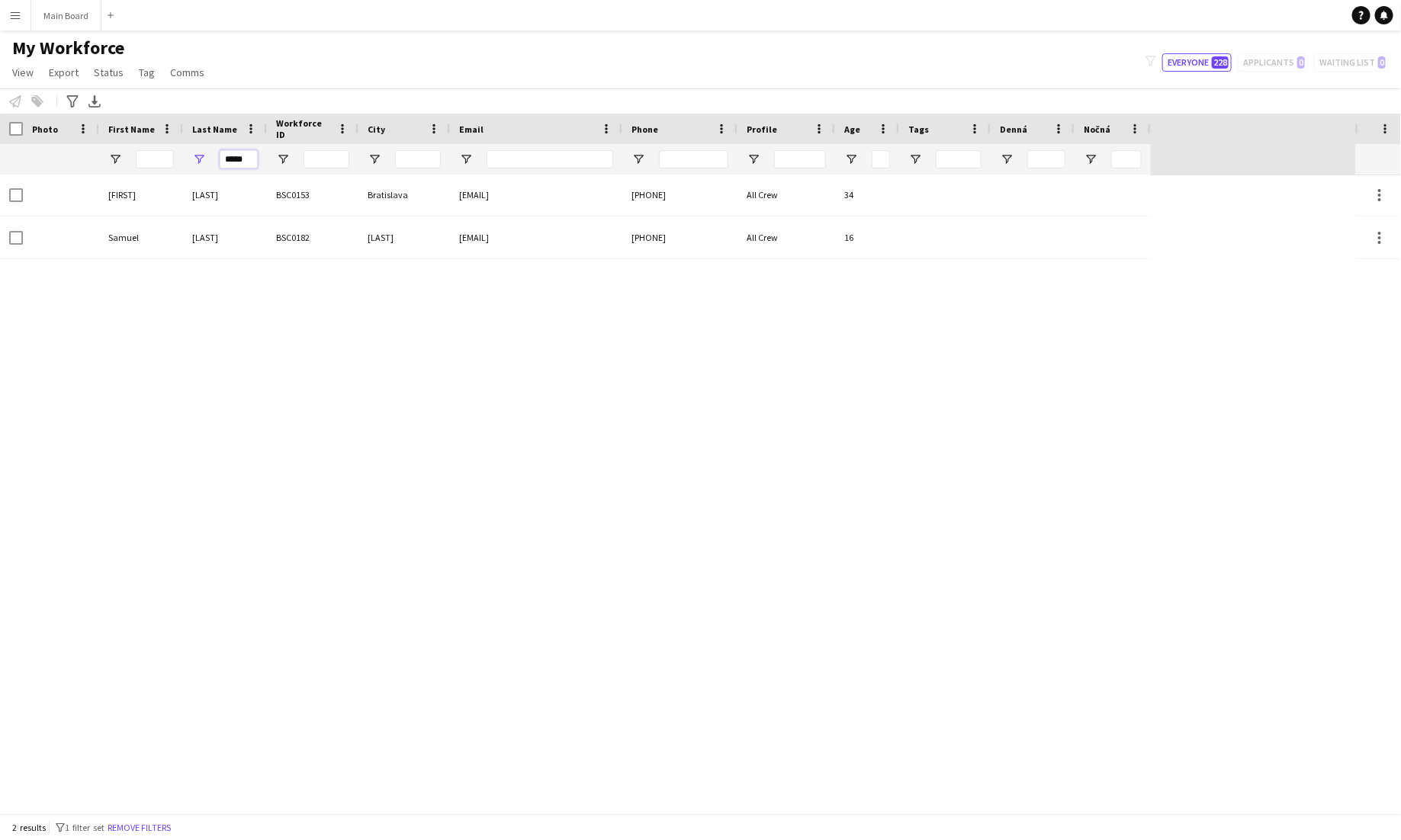 scroll, scrollTop: 0, scrollLeft: 0, axis: both 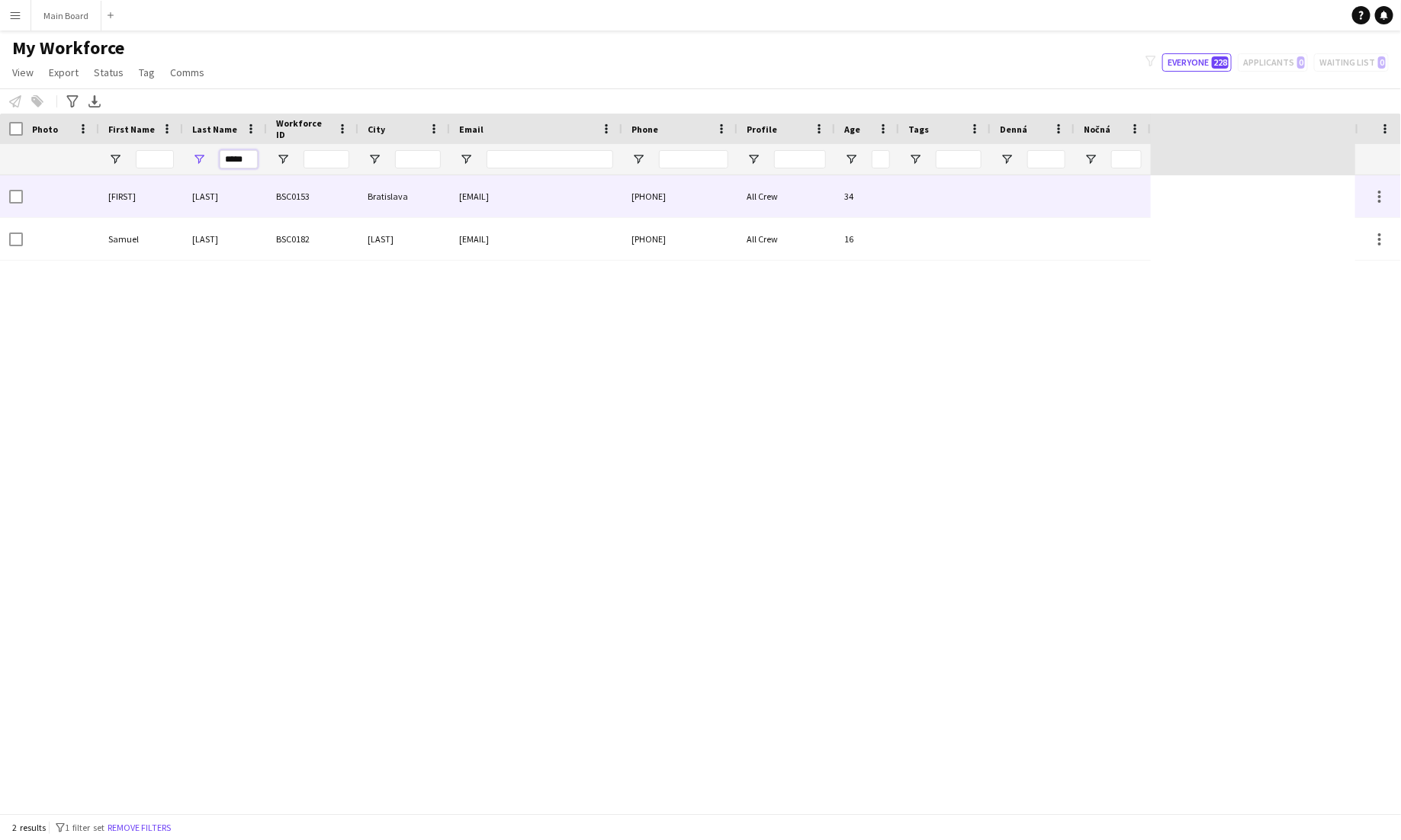 type on "*****" 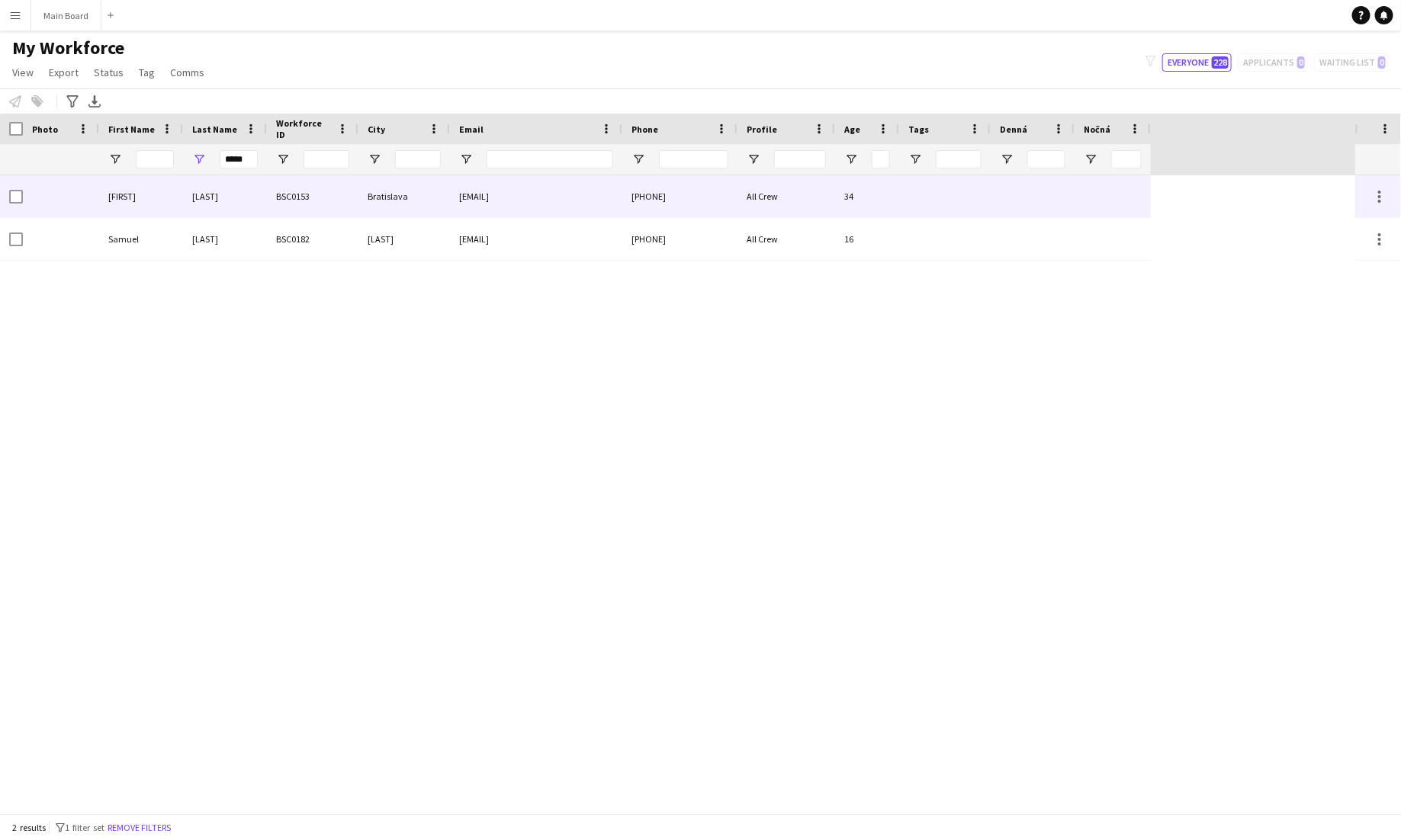 click on "[FIRST]" at bounding box center [141, 196] 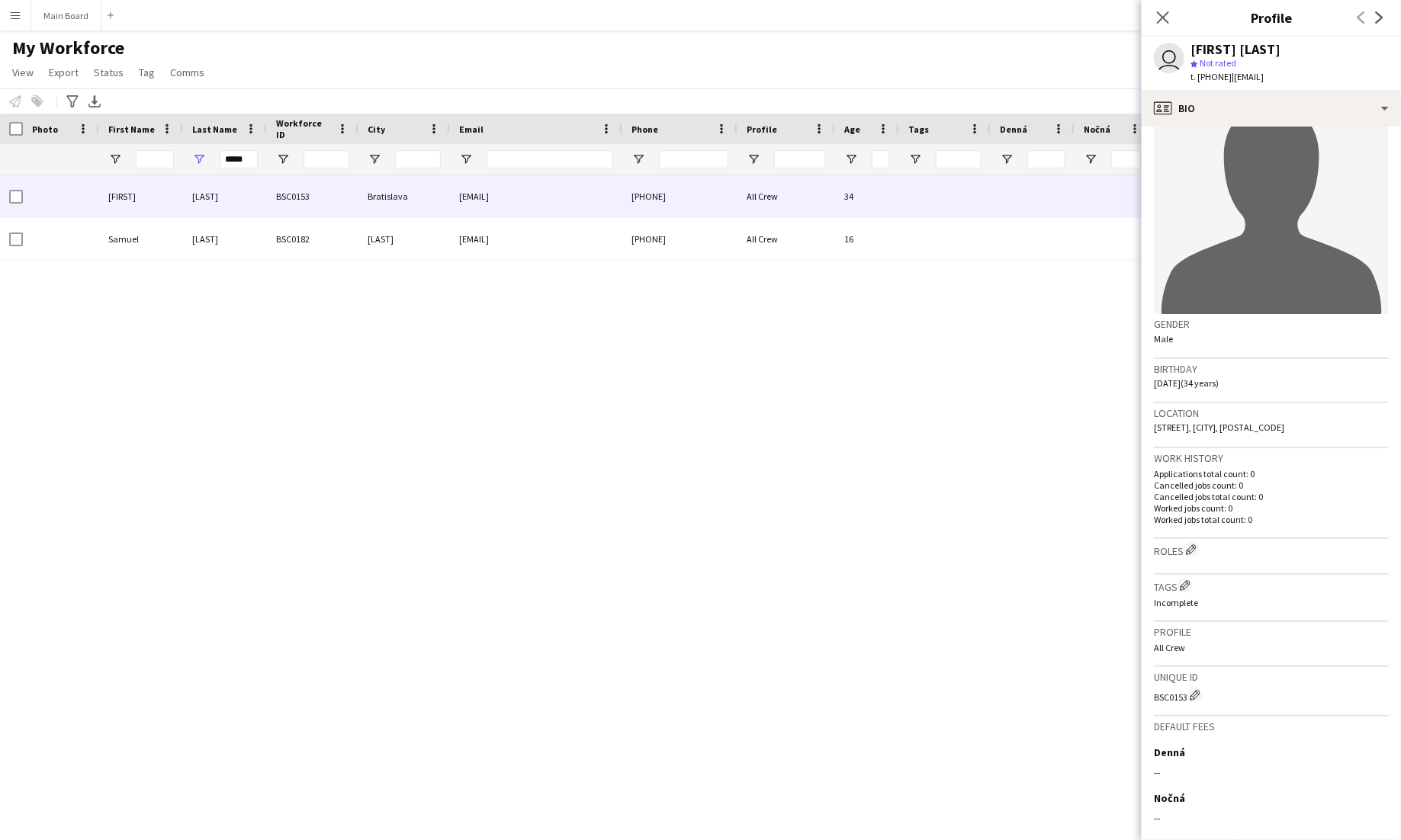 scroll, scrollTop: 81, scrollLeft: 0, axis: vertical 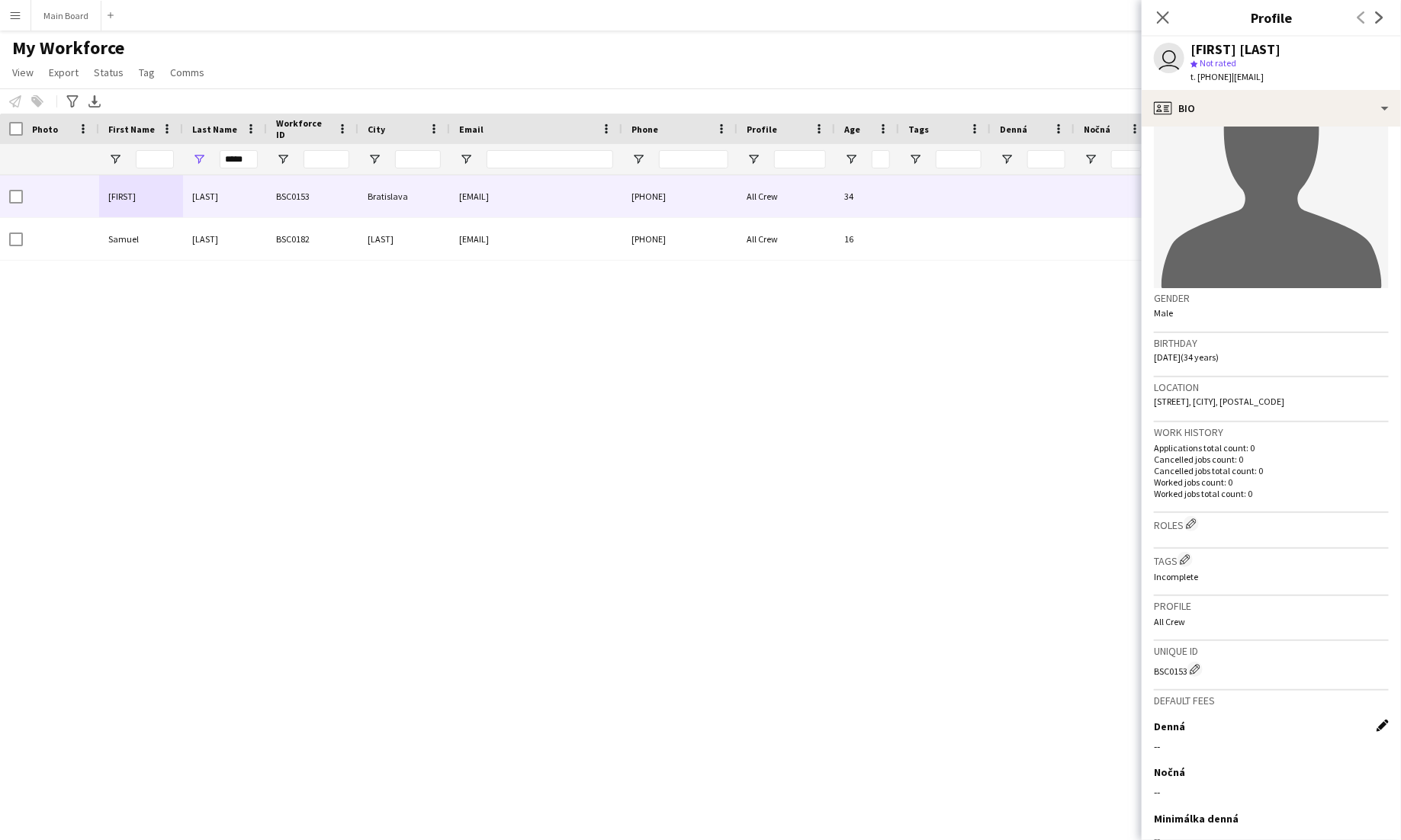 click on "Edit this field" 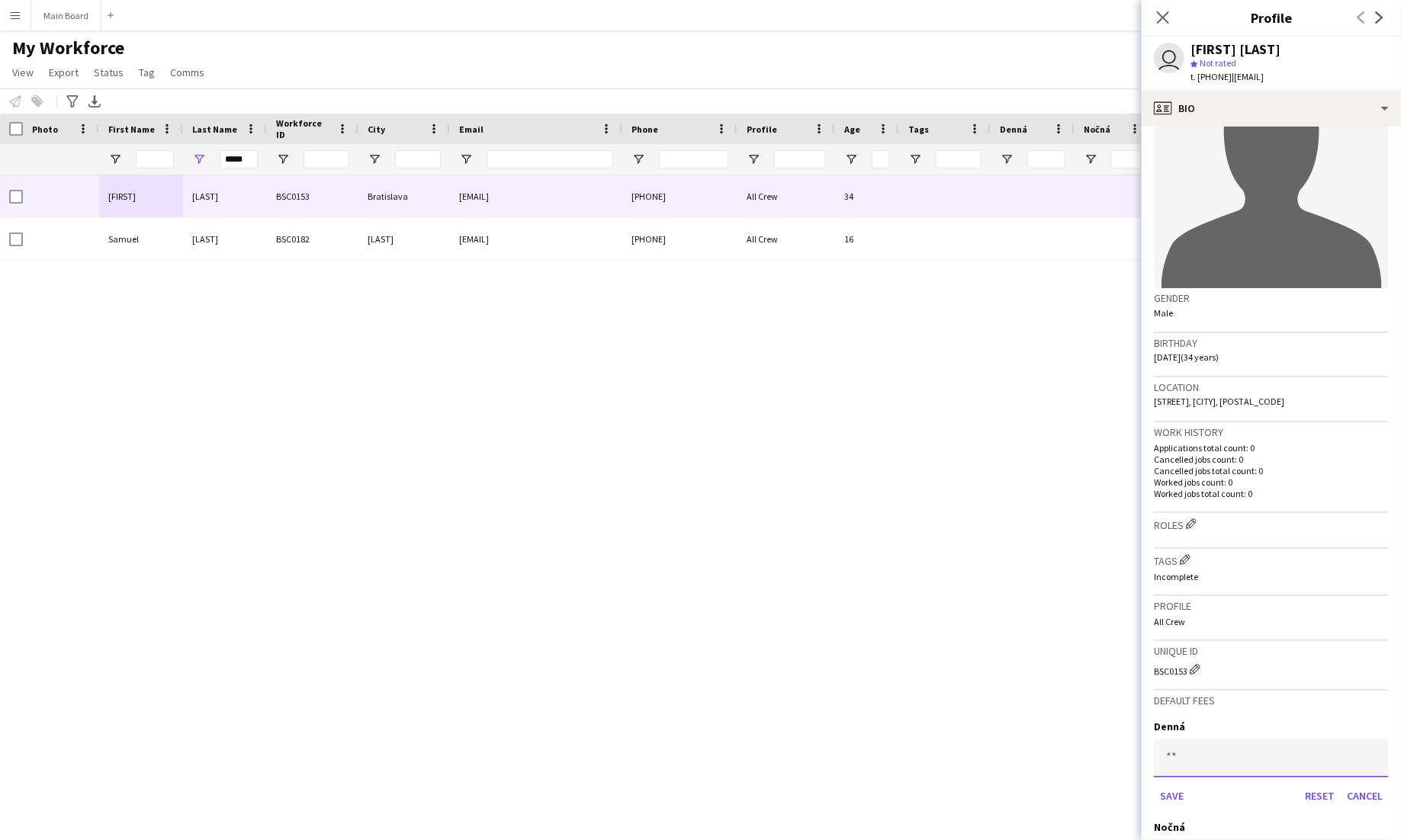 click at bounding box center [1271, 758] 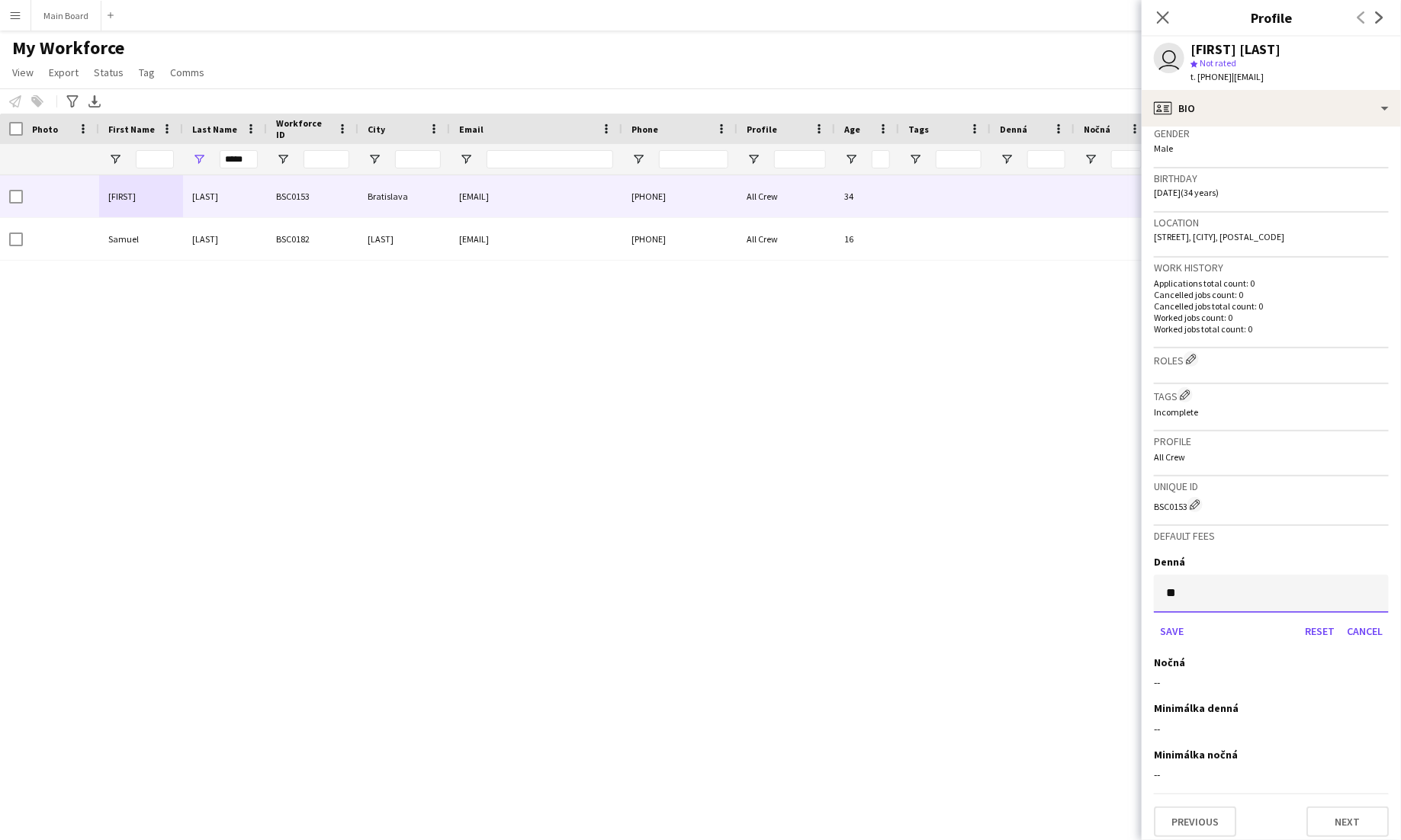 scroll, scrollTop: 252, scrollLeft: 0, axis: vertical 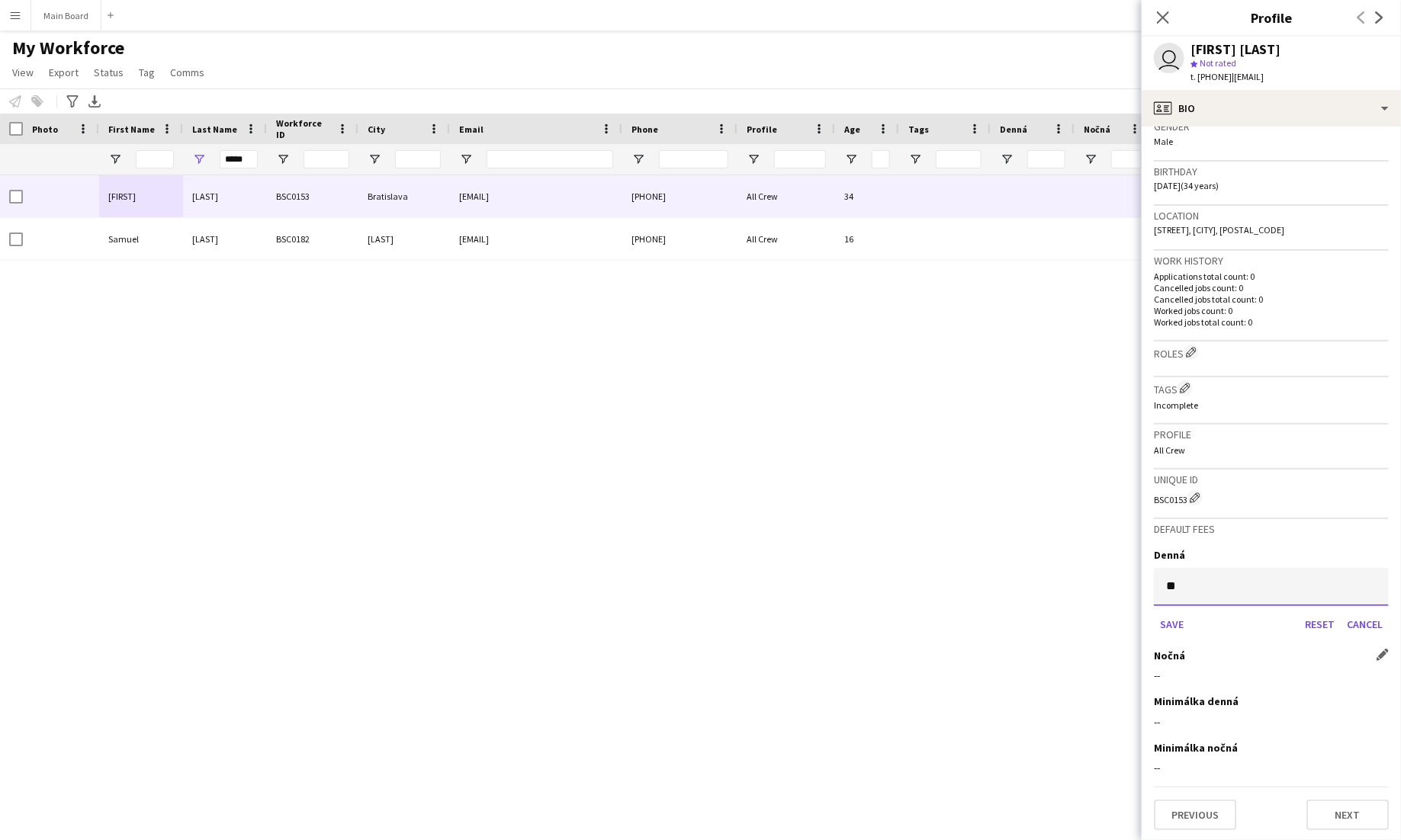 type on "**" 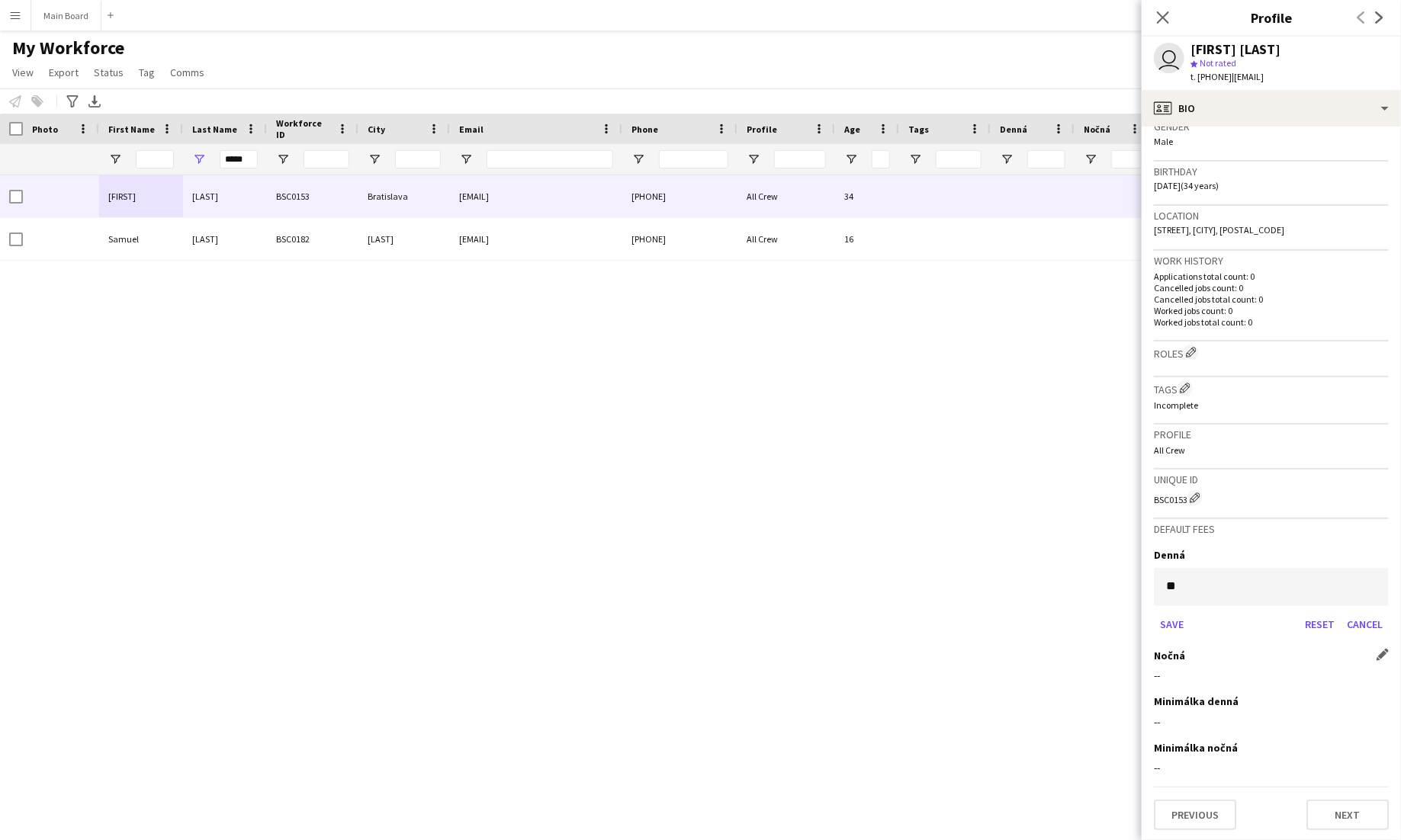 click on "Nočná
Edit this field" 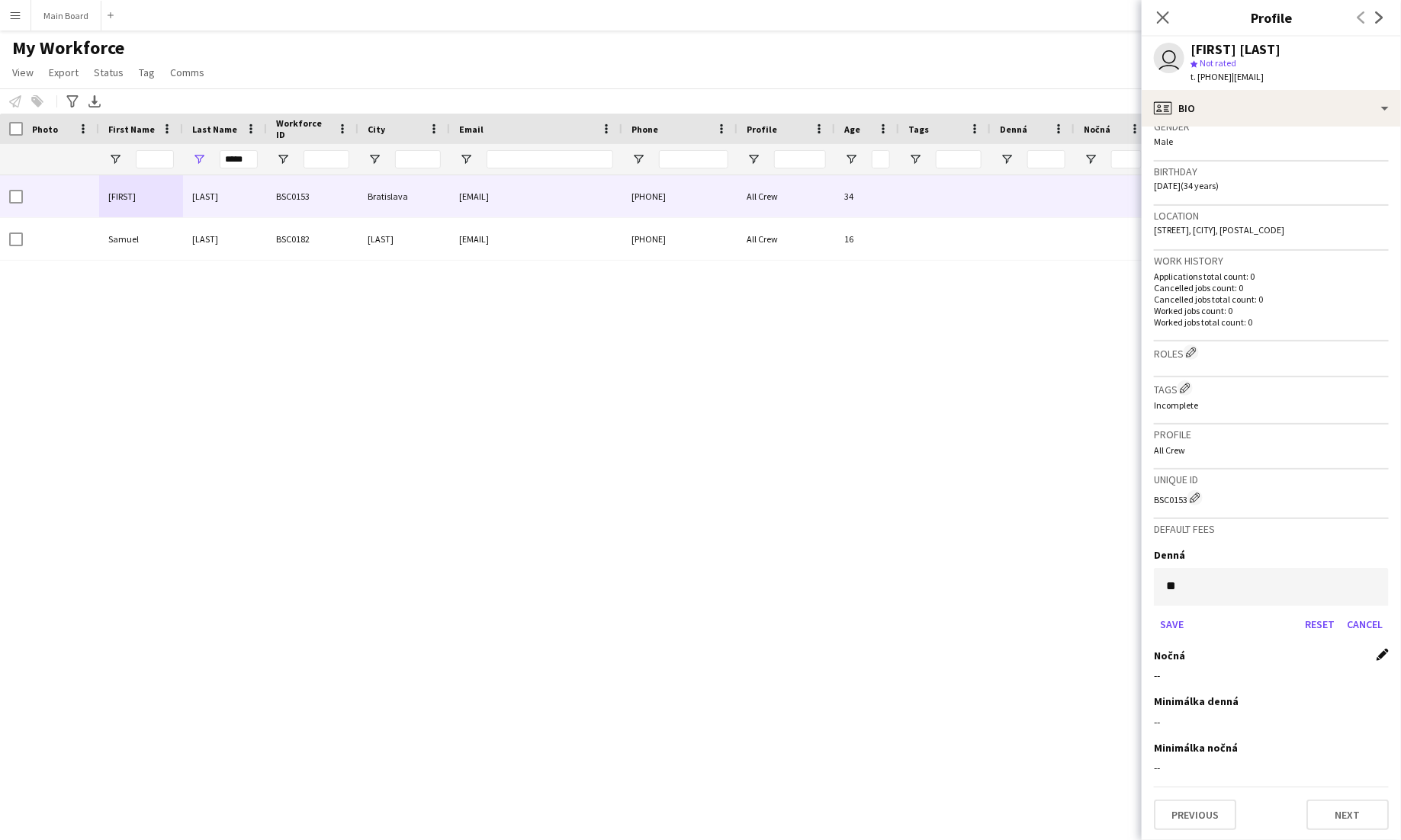 click on "Edit this field" 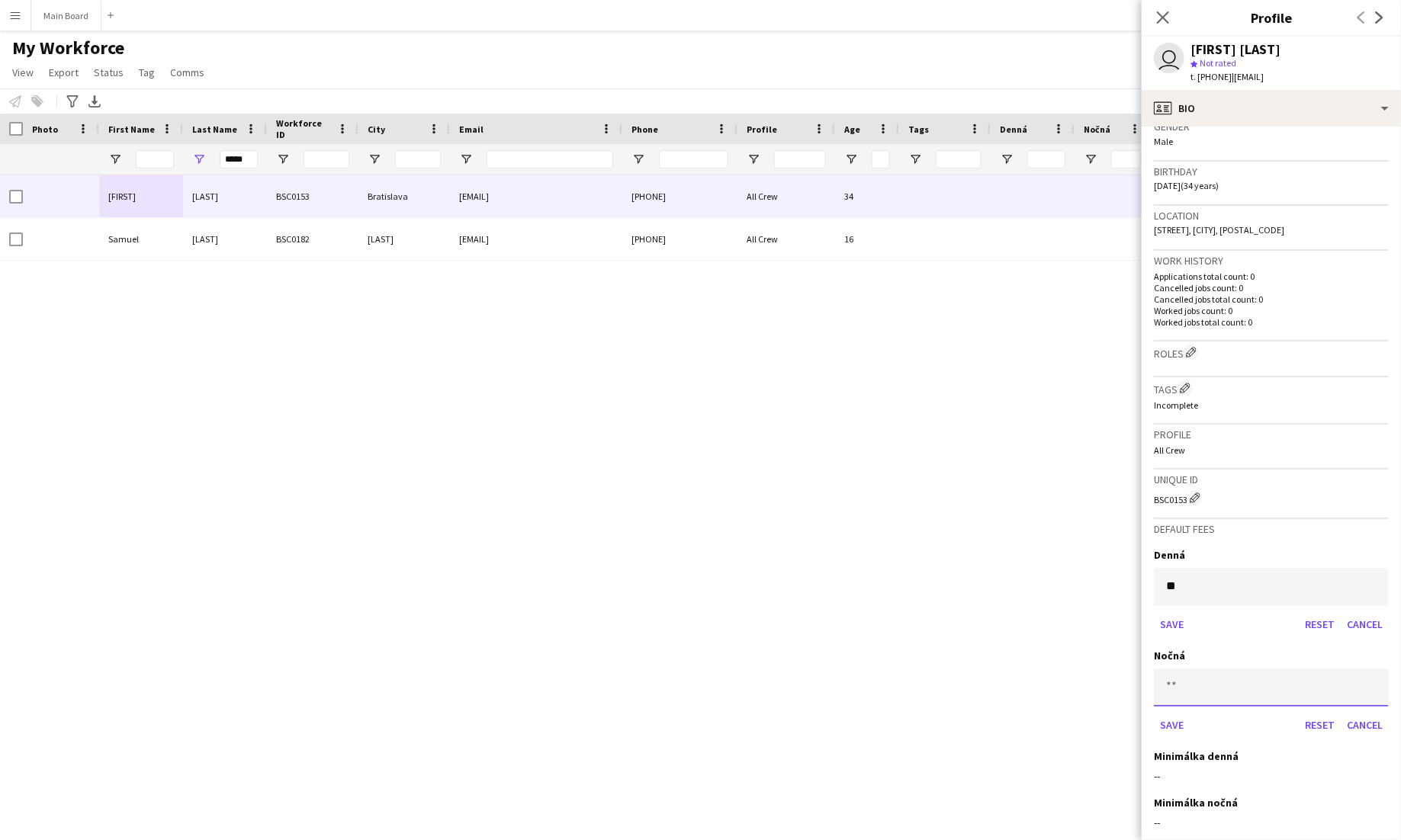 click at bounding box center [1271, 688] 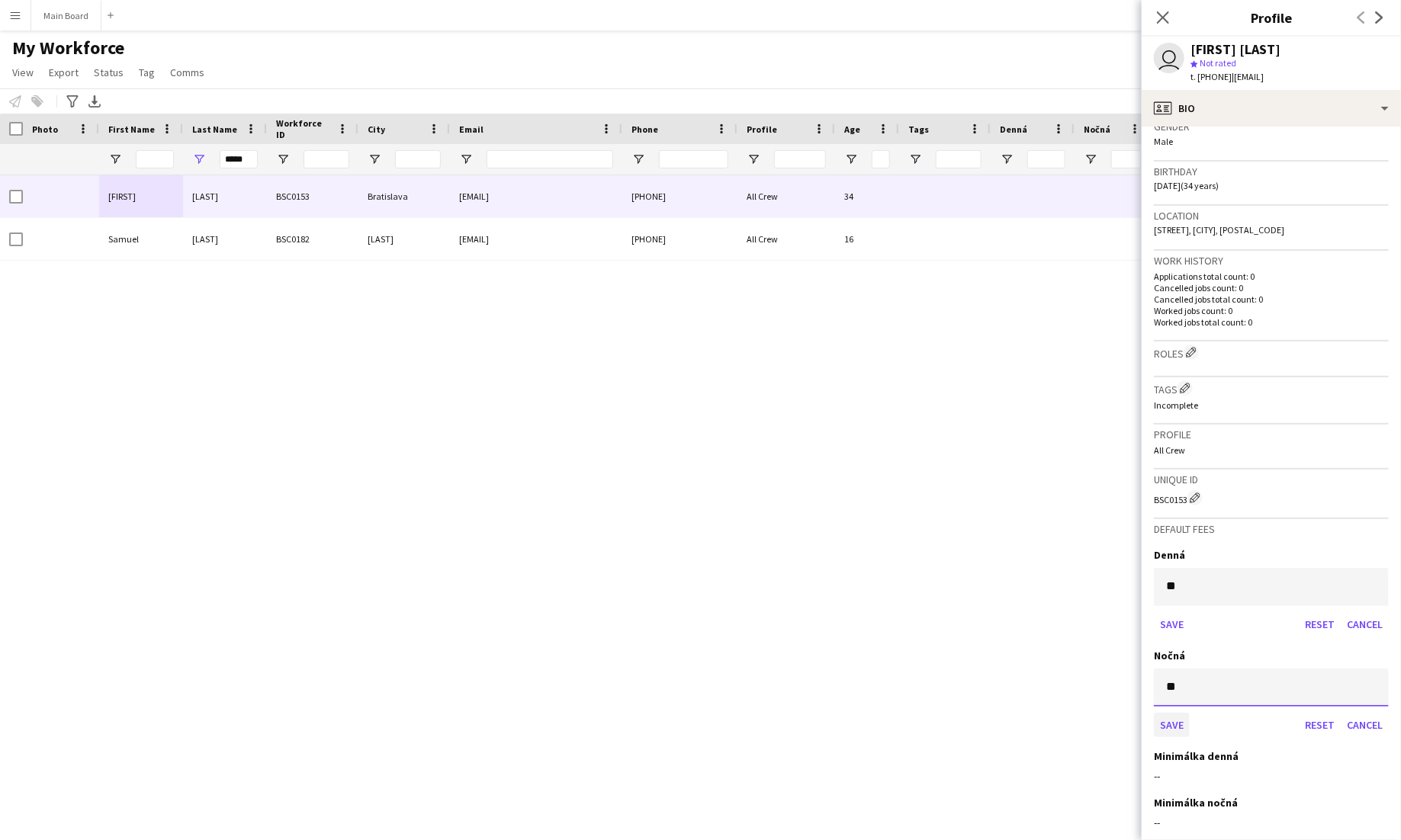 type on "**" 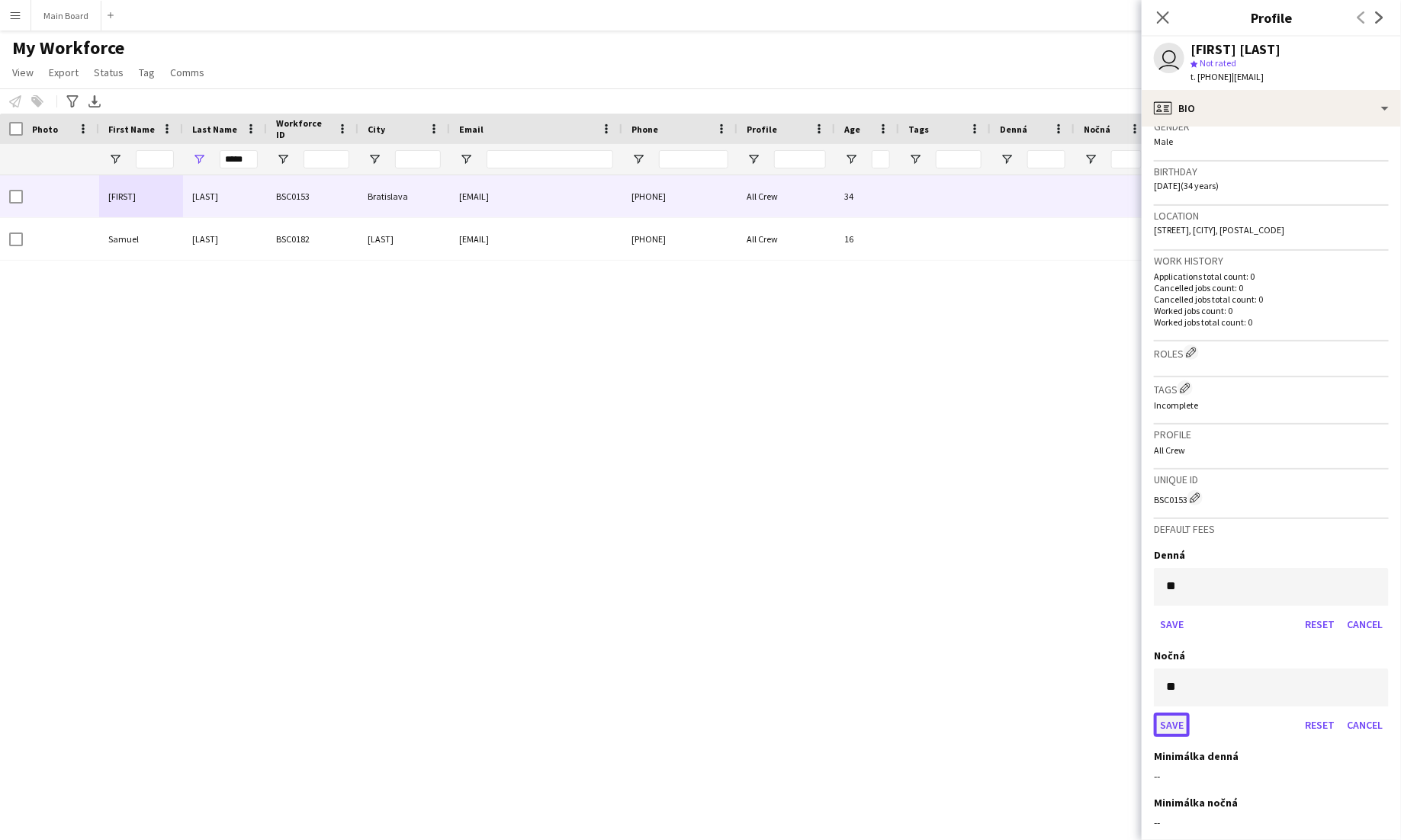 click on "Save" 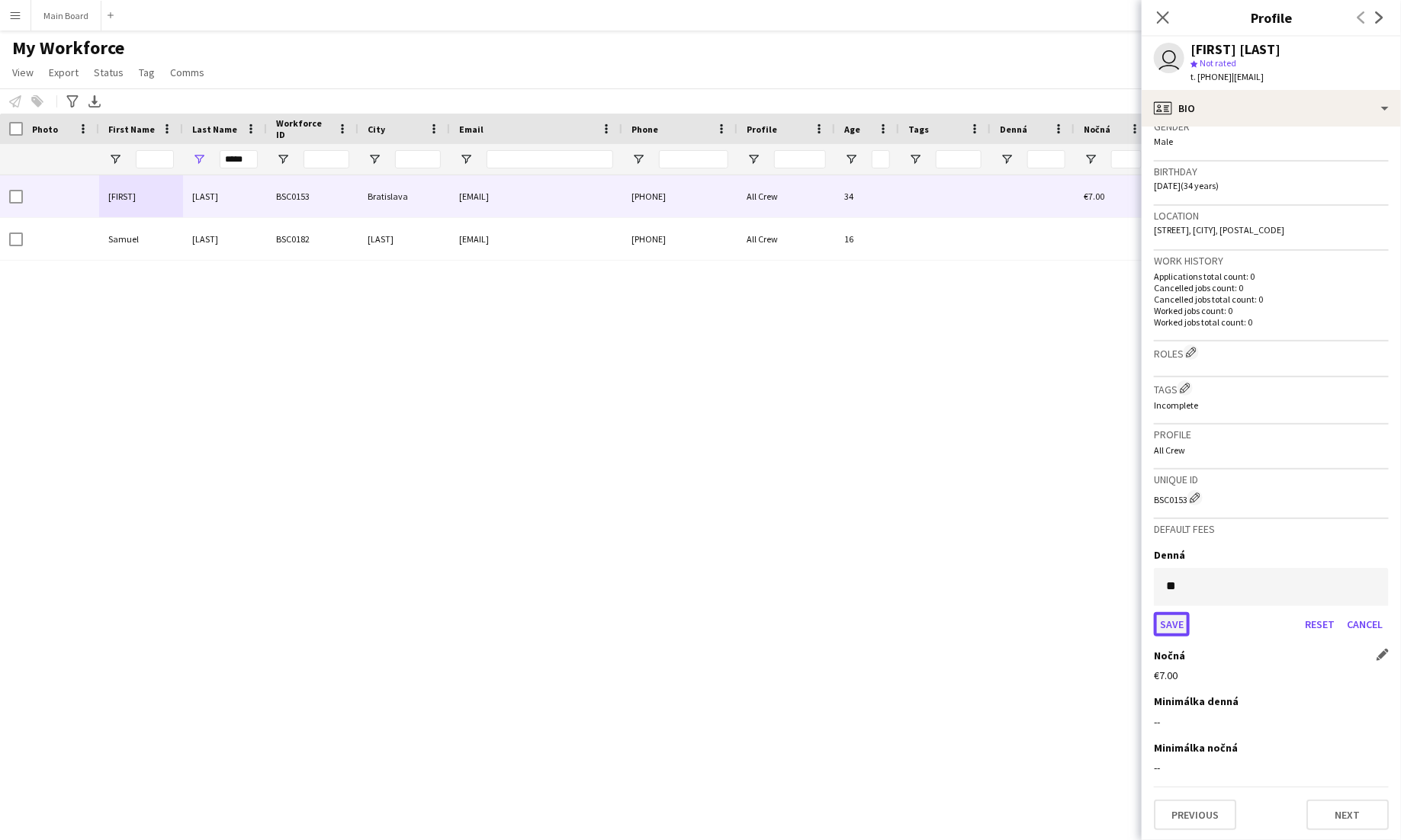 click on "Save" 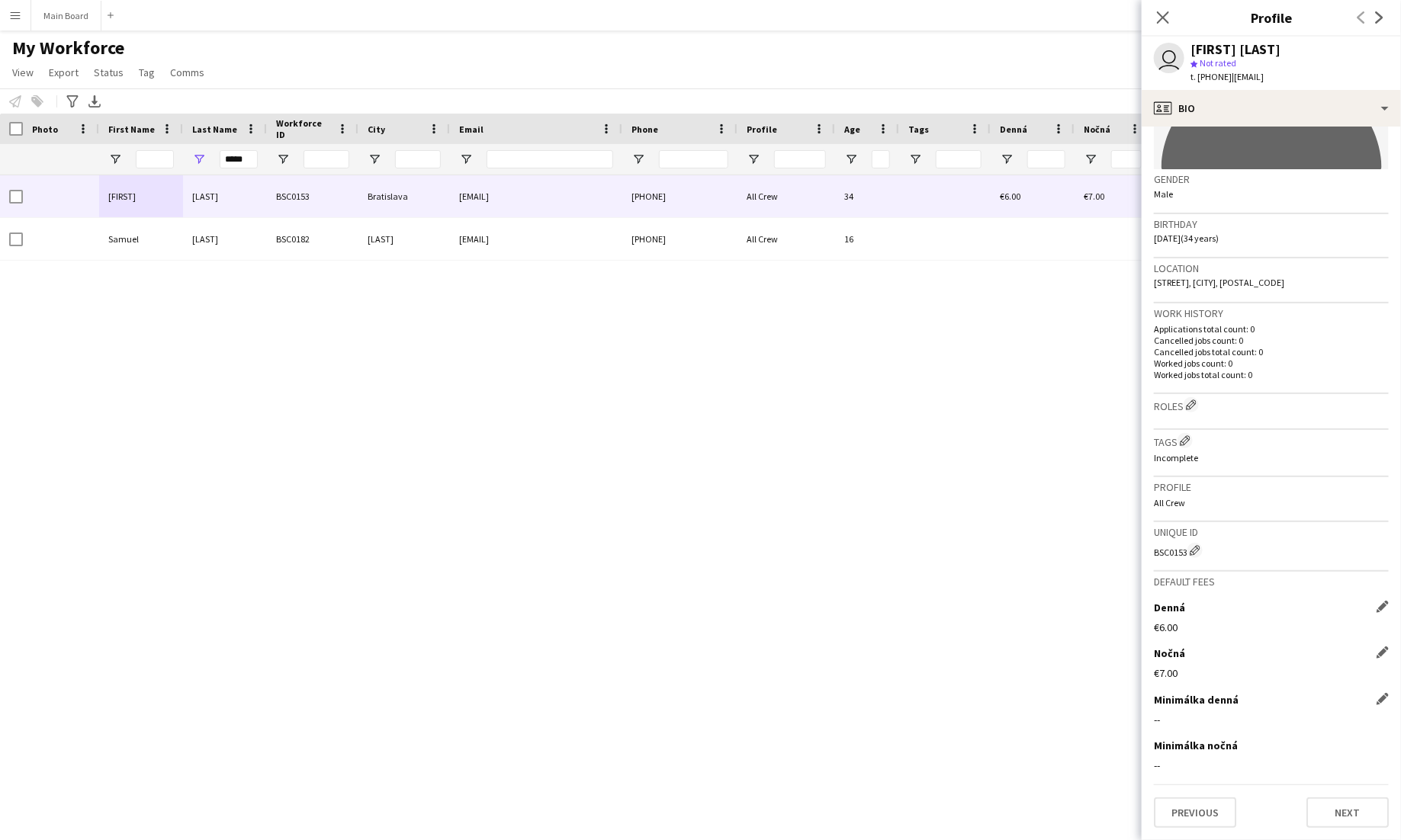 scroll, scrollTop: 198, scrollLeft: 0, axis: vertical 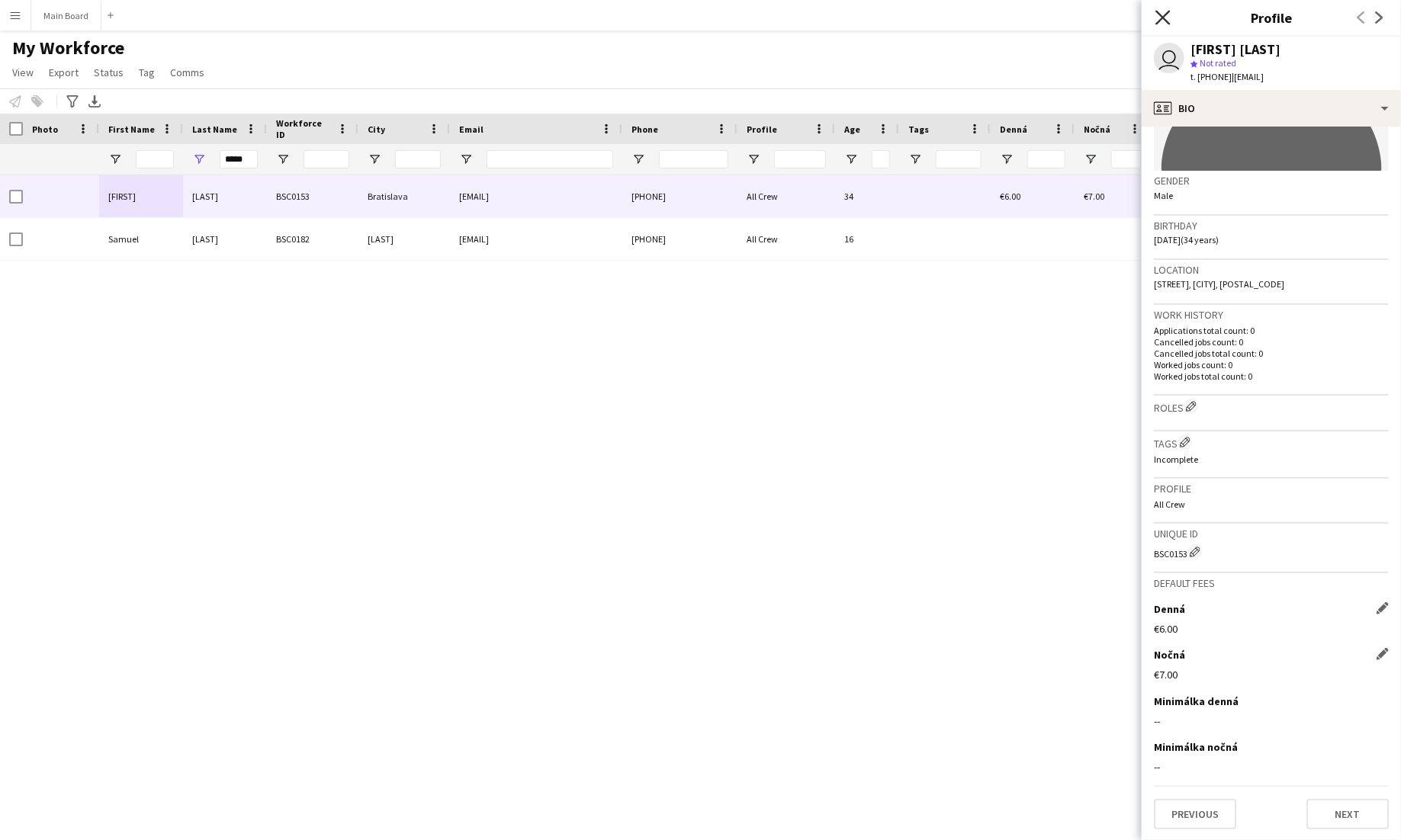 click on "Close pop-in" 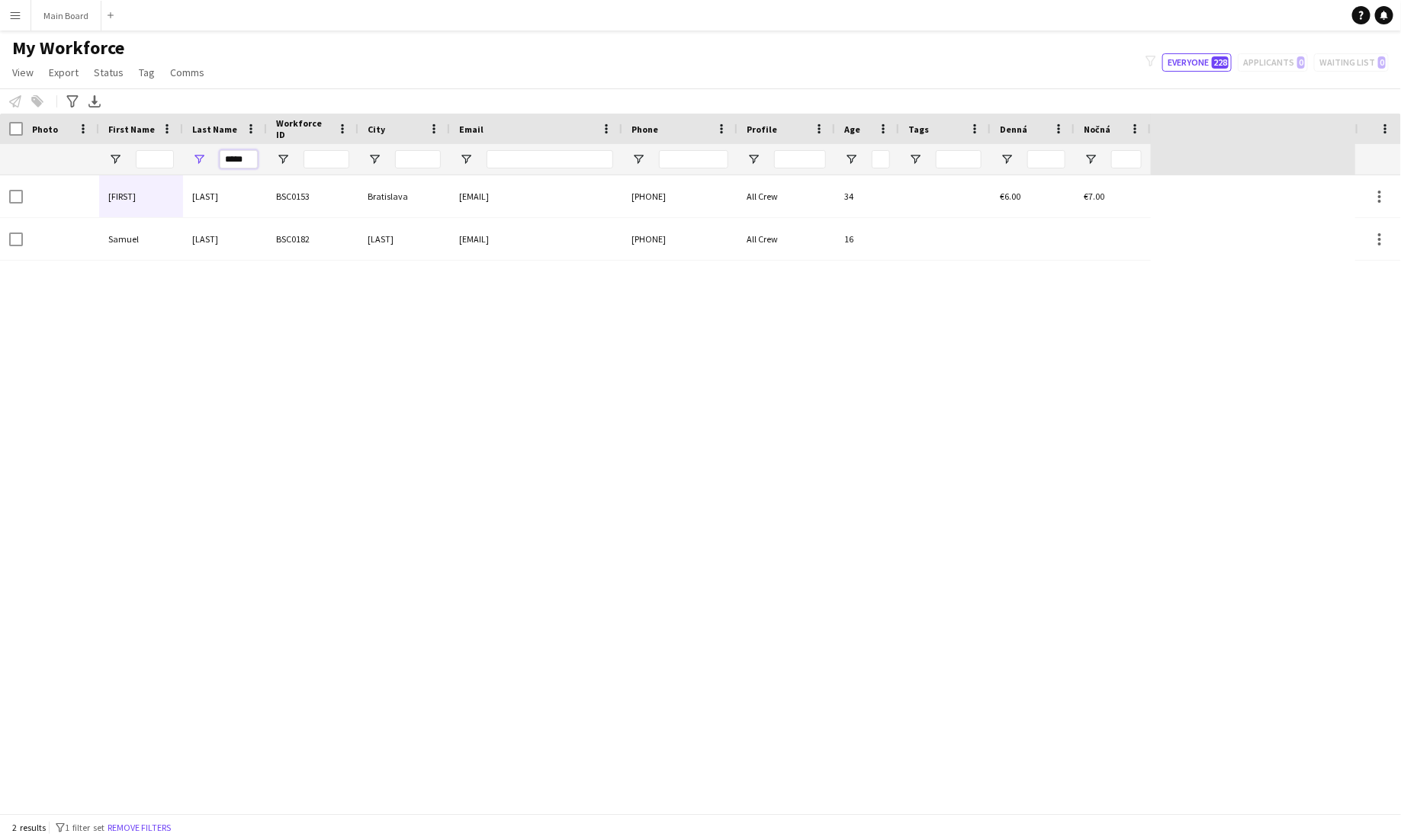 drag, startPoint x: 253, startPoint y: 159, endPoint x: 143, endPoint y: 158, distance: 110.00455 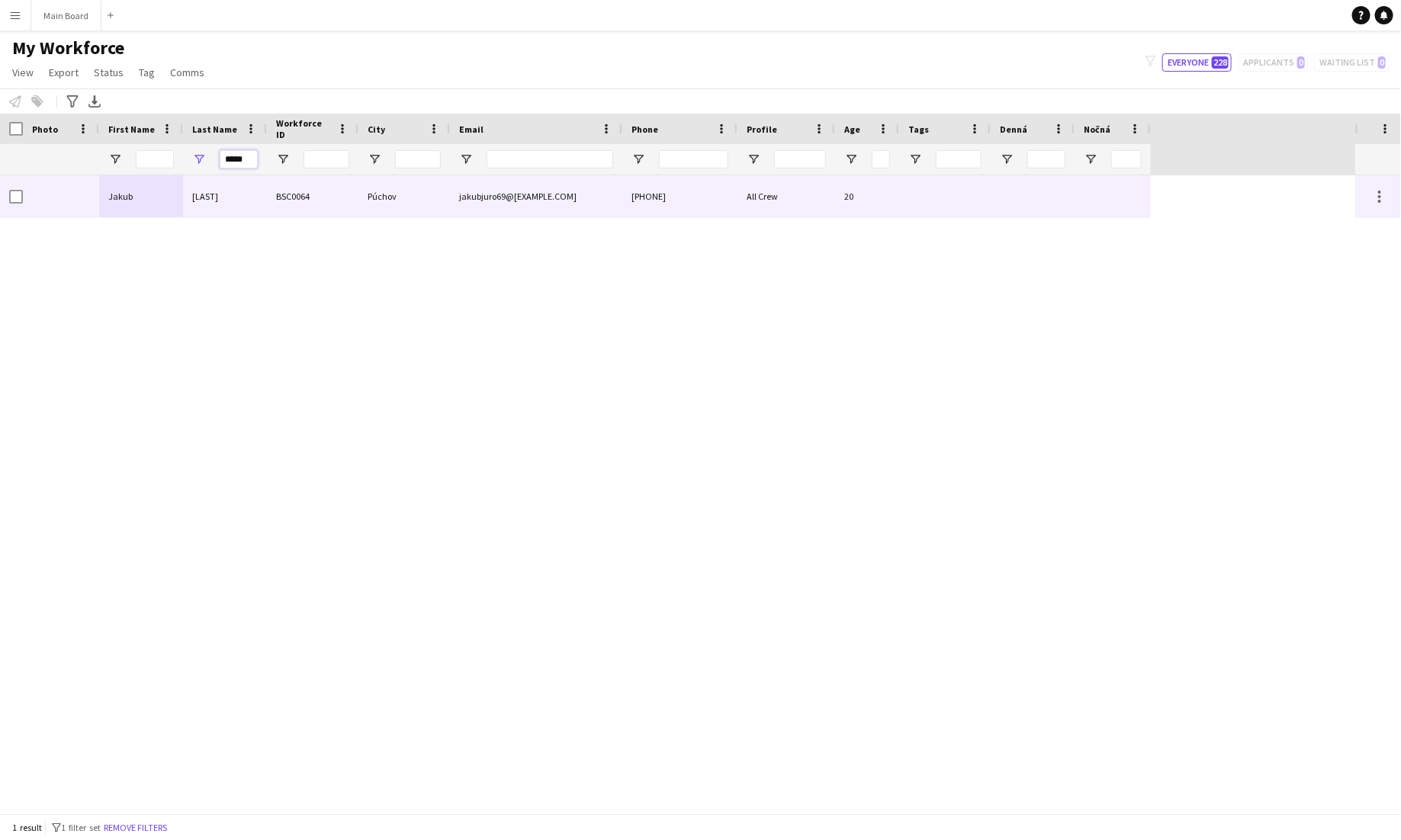 type on "*****" 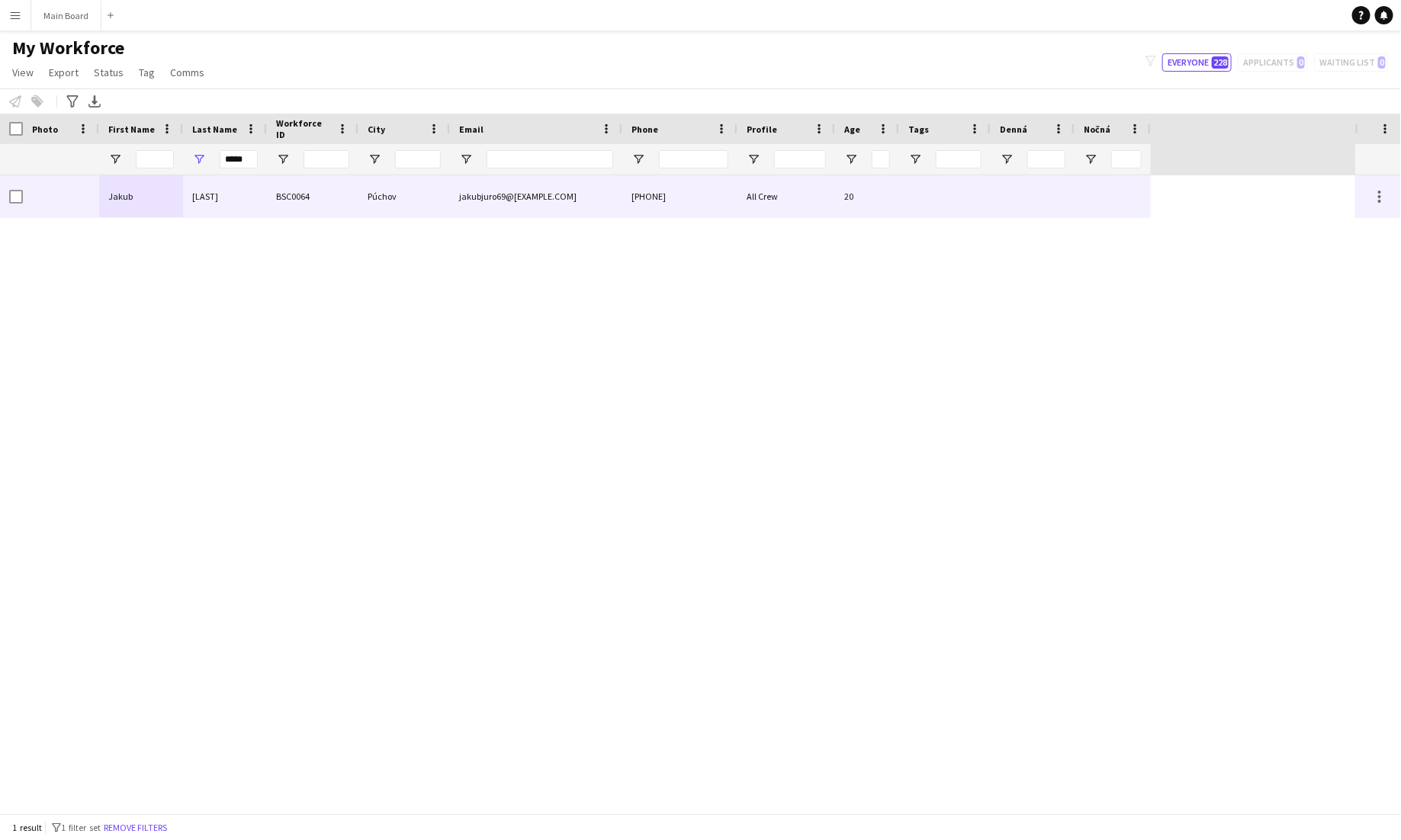 click on "[LAST]" at bounding box center [225, 196] 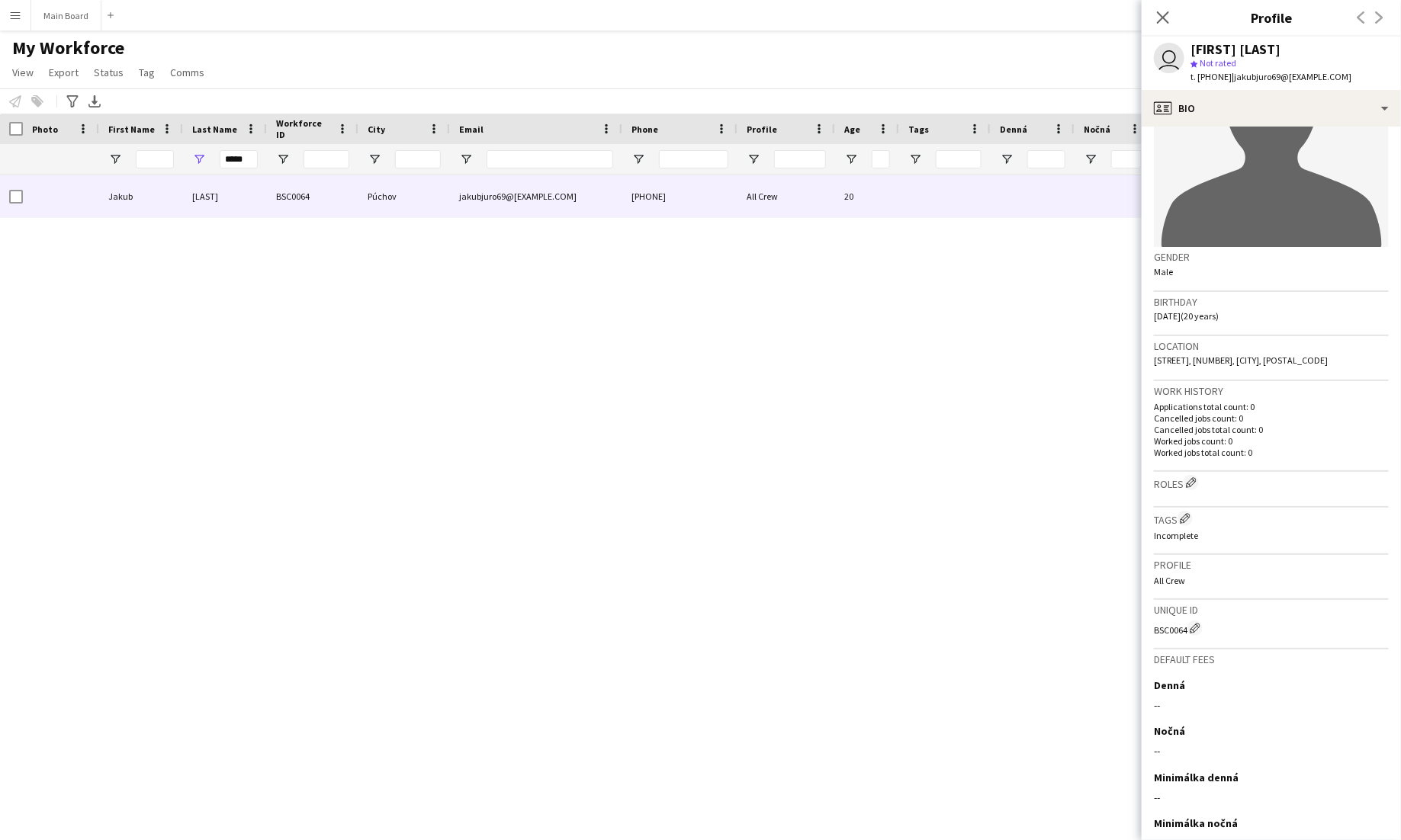 scroll, scrollTop: 198, scrollLeft: 0, axis: vertical 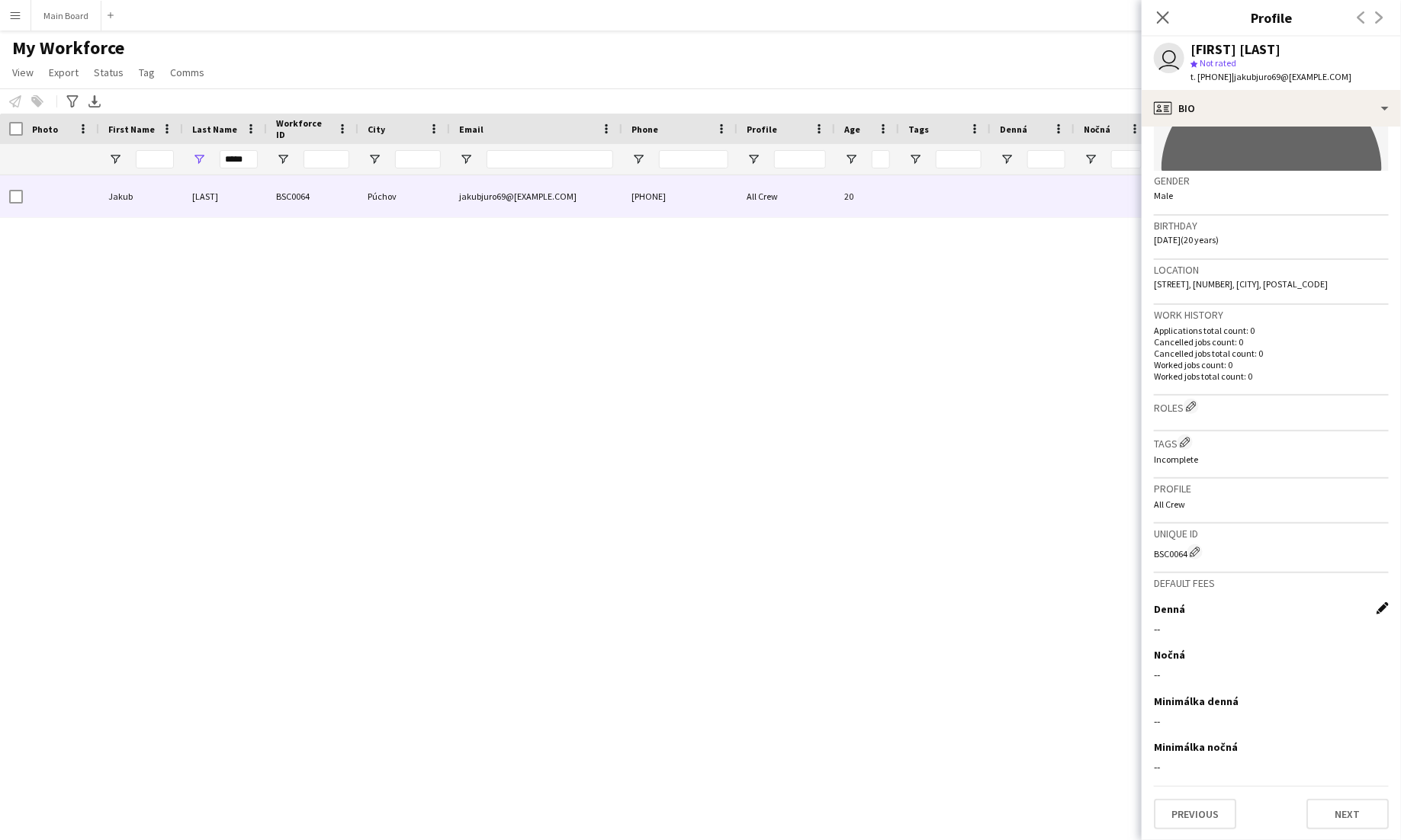 click on "Edit this field" 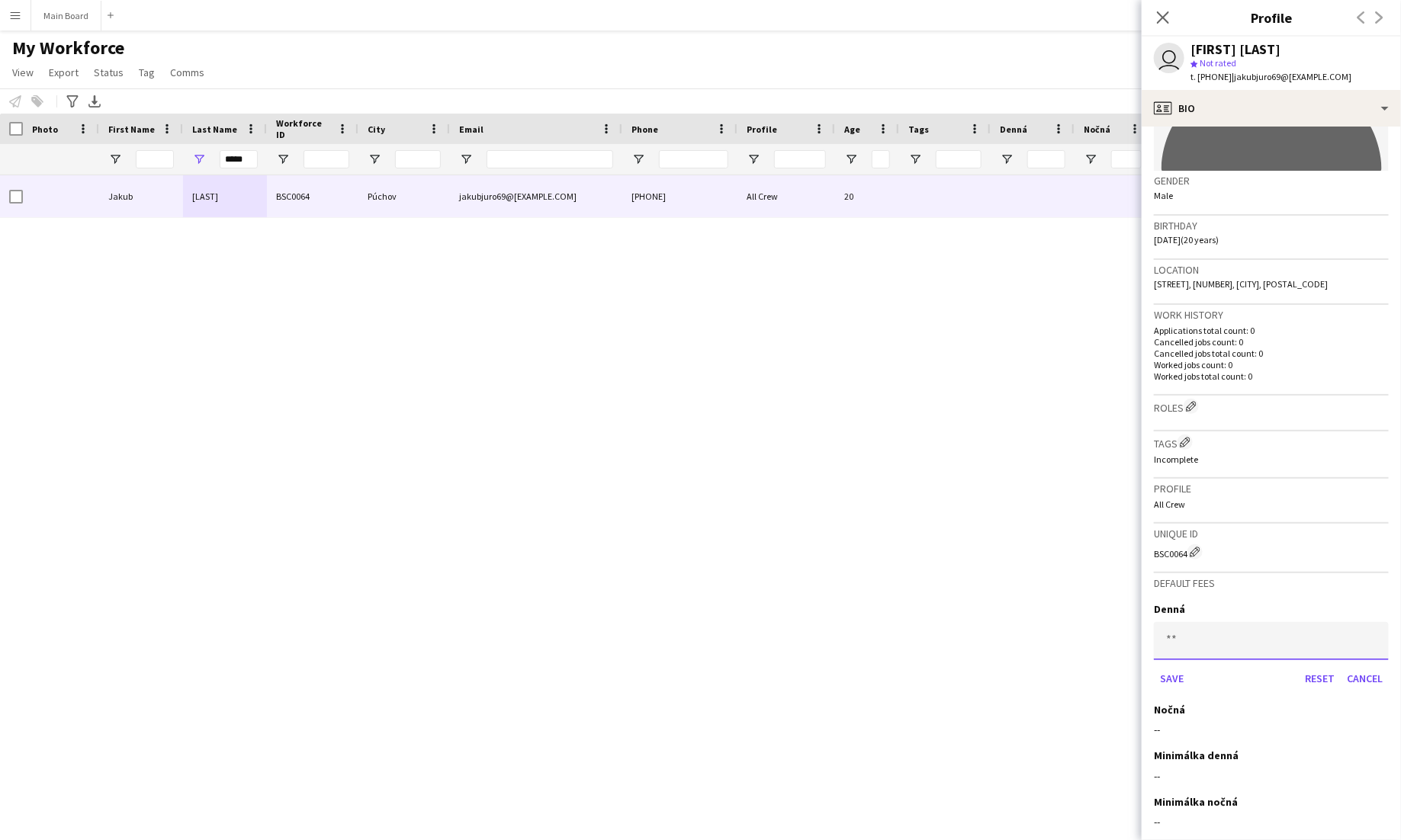 click at bounding box center (1271, 641) 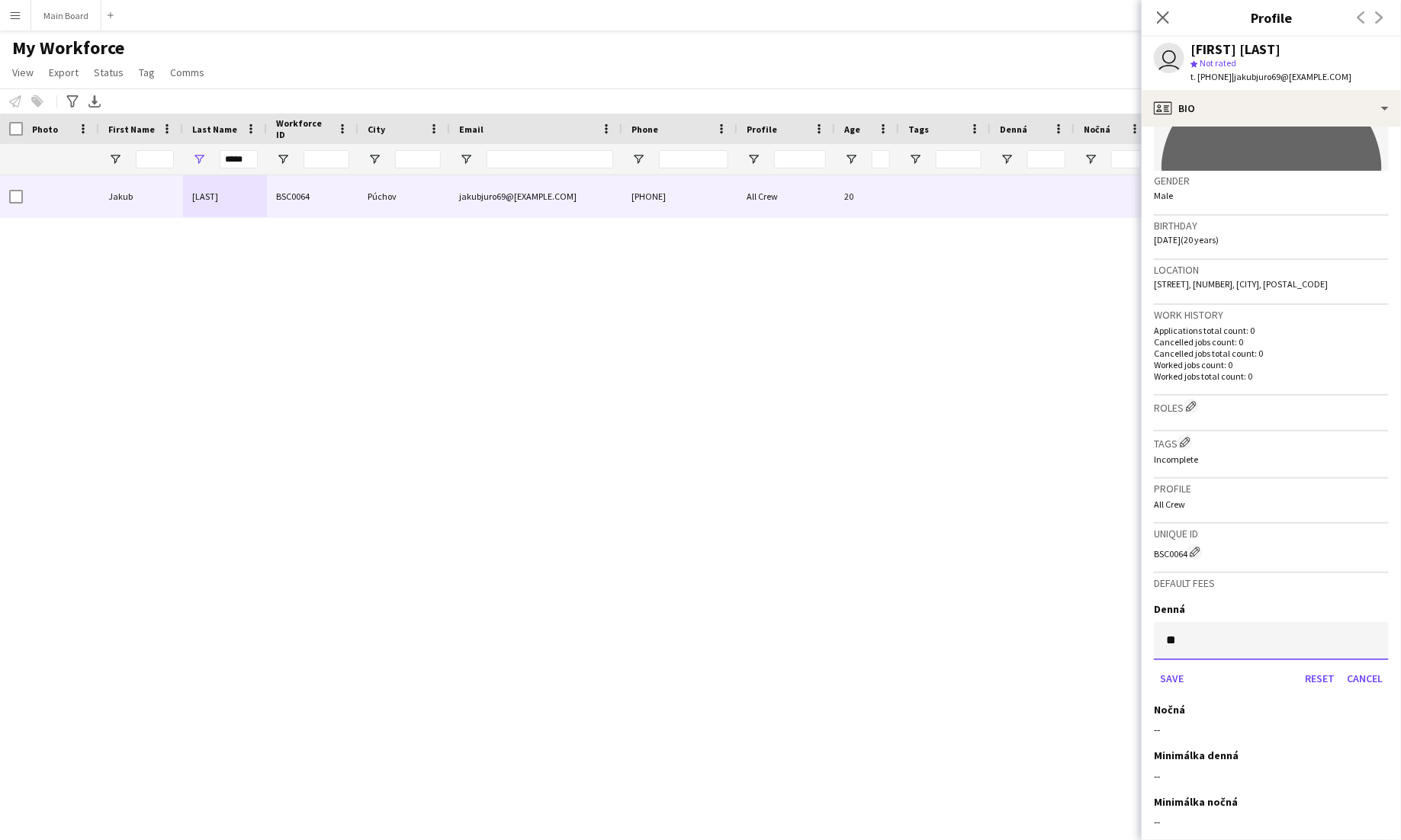 type on "**" 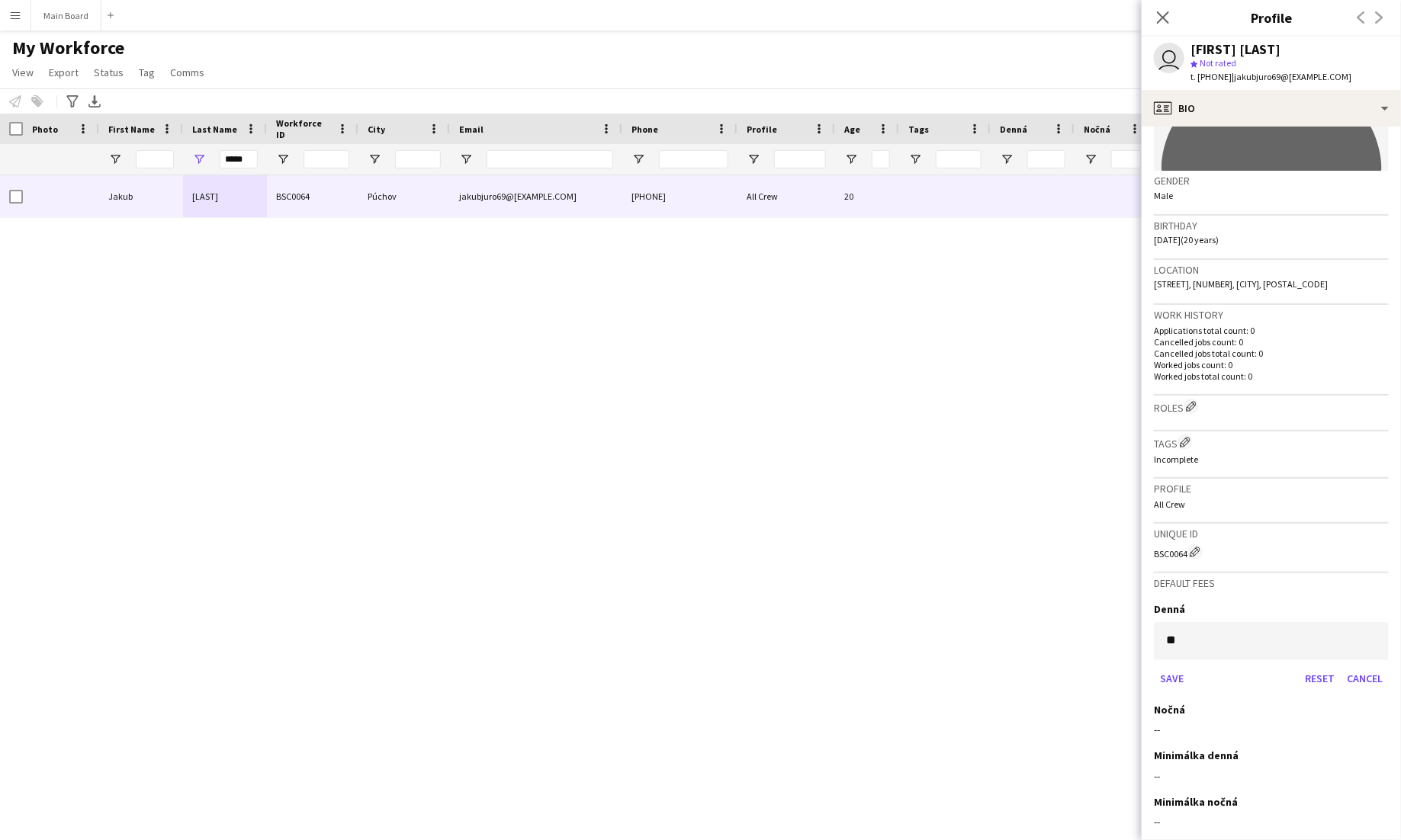 click on "avatar-single-neutral
Gender   Male   Birthday   [DATE]   (20 years)   Location   [STREET], [CITY], [POSTAL_CODE]   Work history   Applications total count: 0   Cancelled jobs count: 0   Cancelled jobs total count: 0   Worked jobs count: 0   Worked jobs total count: 0   Roles
Edit crew company roles
Tags
Edit crew company tags
Incomplete   Profile   All Crew   Unique ID   BSC0064
Edit crew unique ID
Default fees   Denná  **  Save   Reset   Cancel   Nočná
Edit this field
--   Minimálka denná
Edit this field
--   Minimálka nočná
Edit this field
--   Previous   Next" 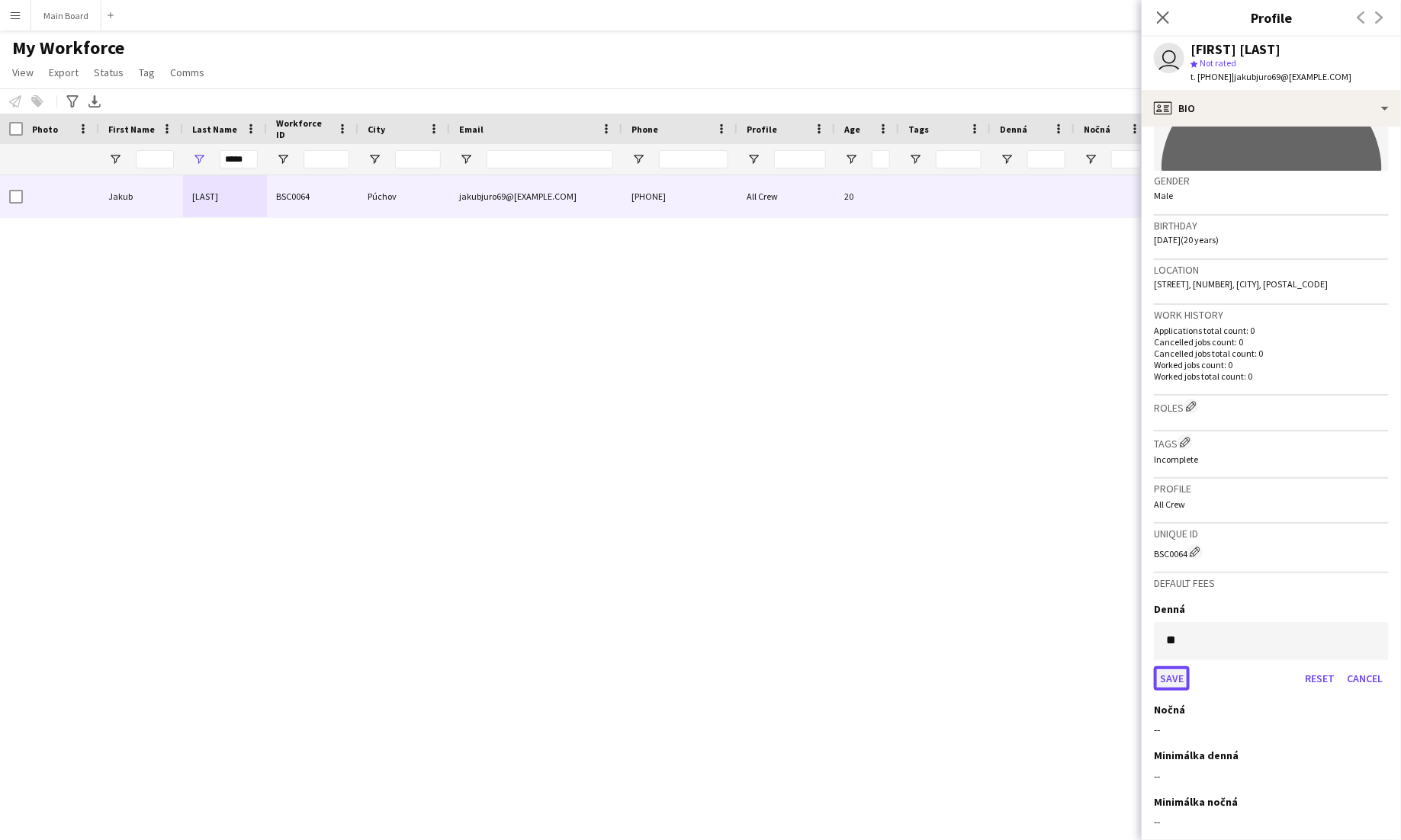 click on "Save" 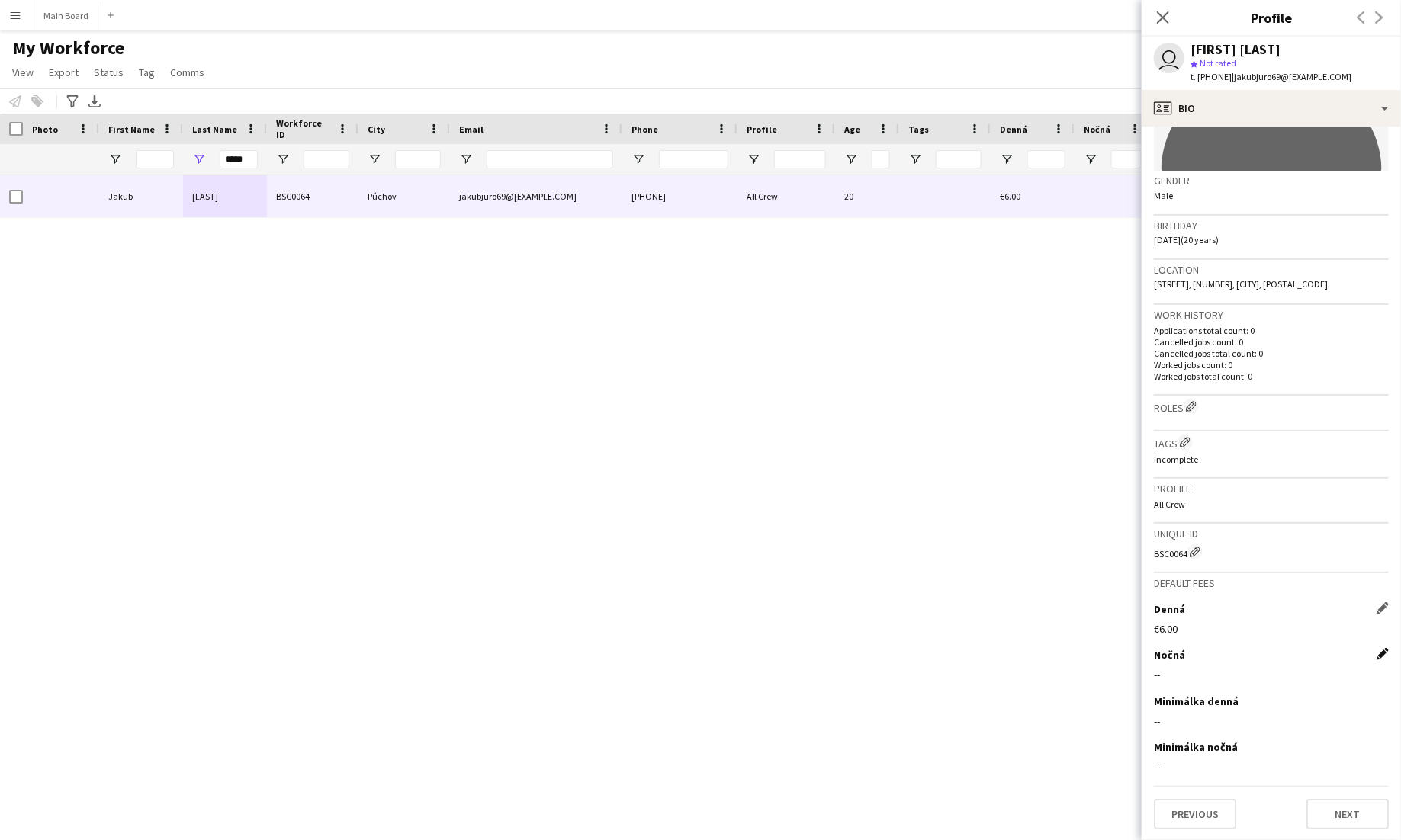 click on "Edit this field" 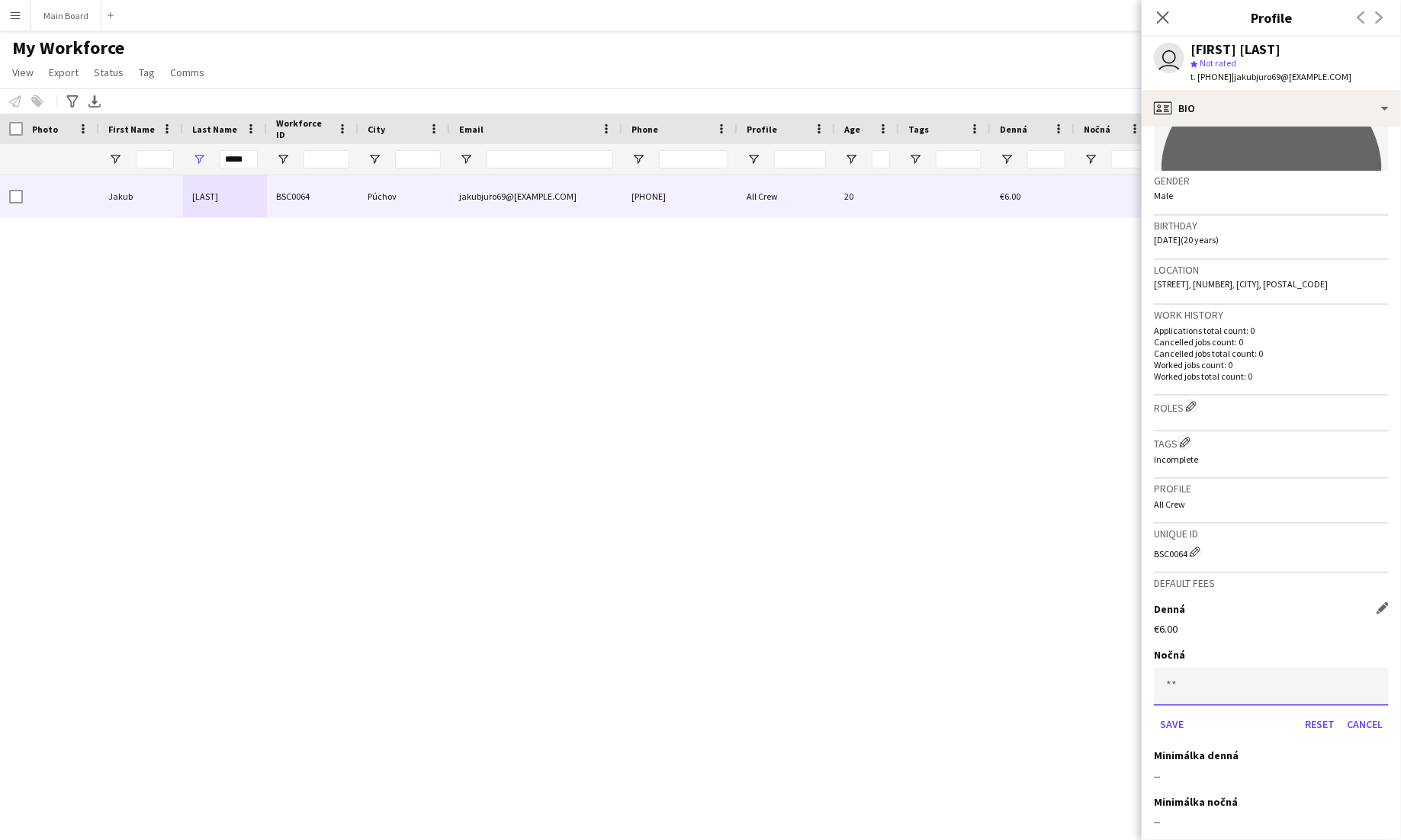 click at bounding box center (1271, 687) 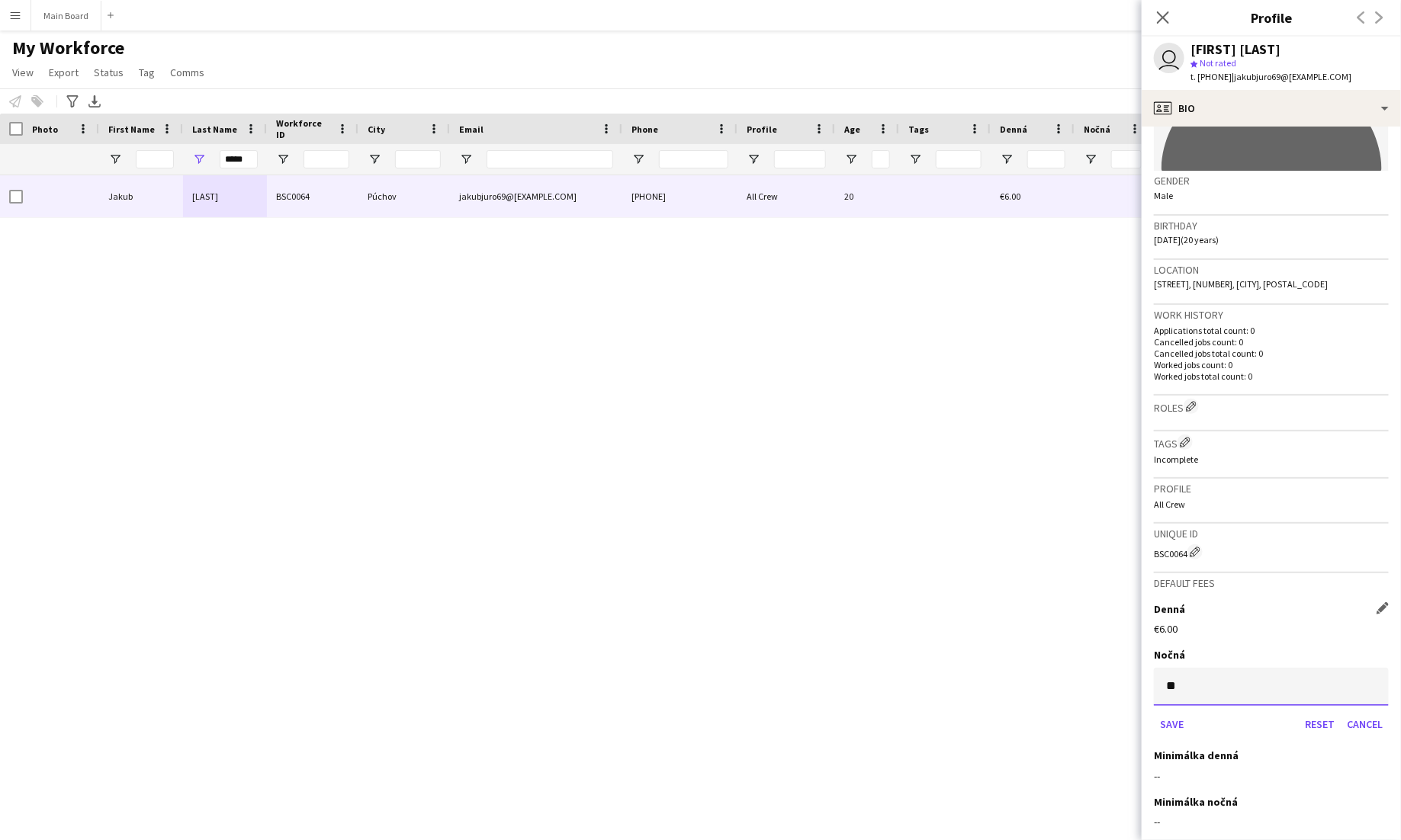 type on "**" 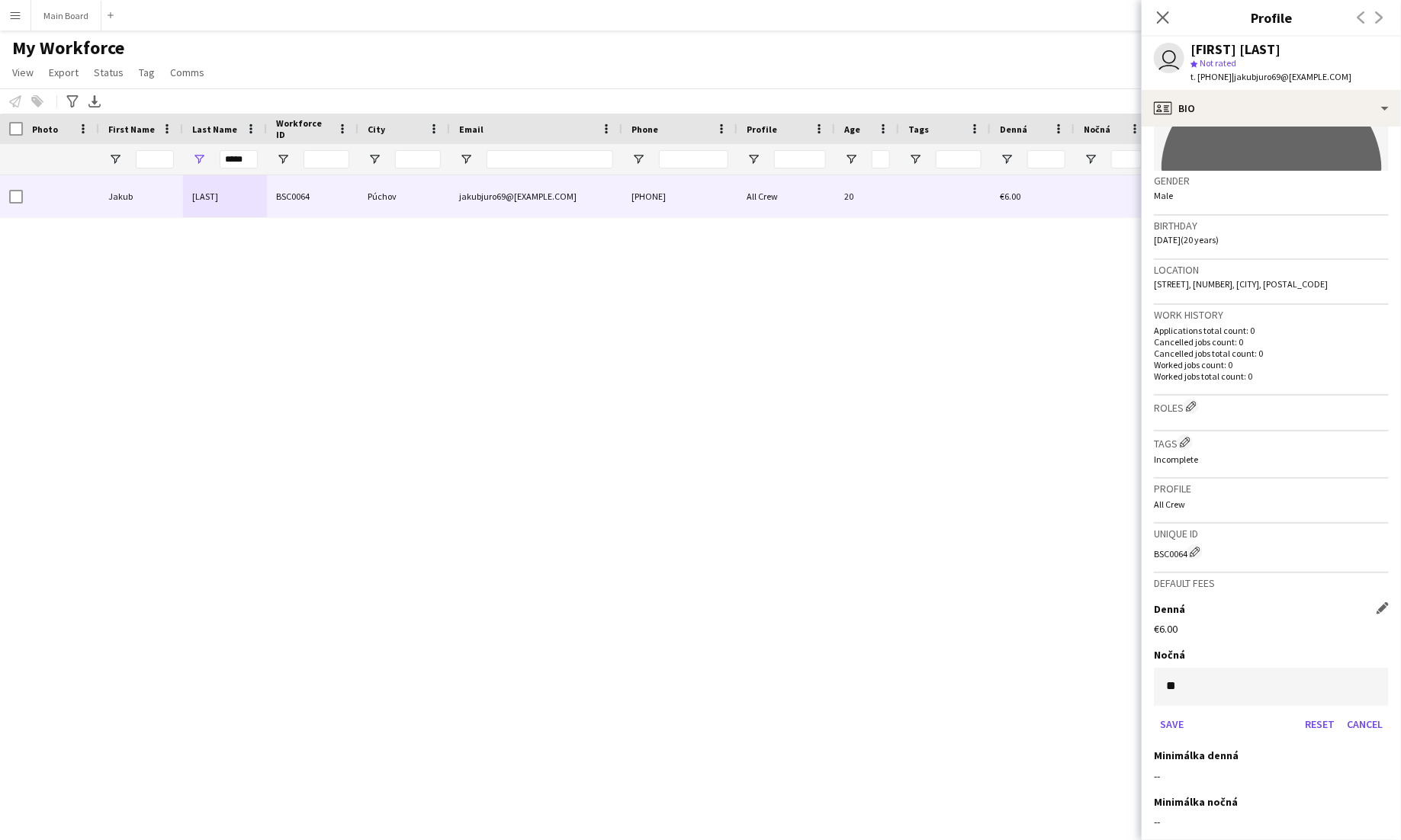 click on "€6.00" 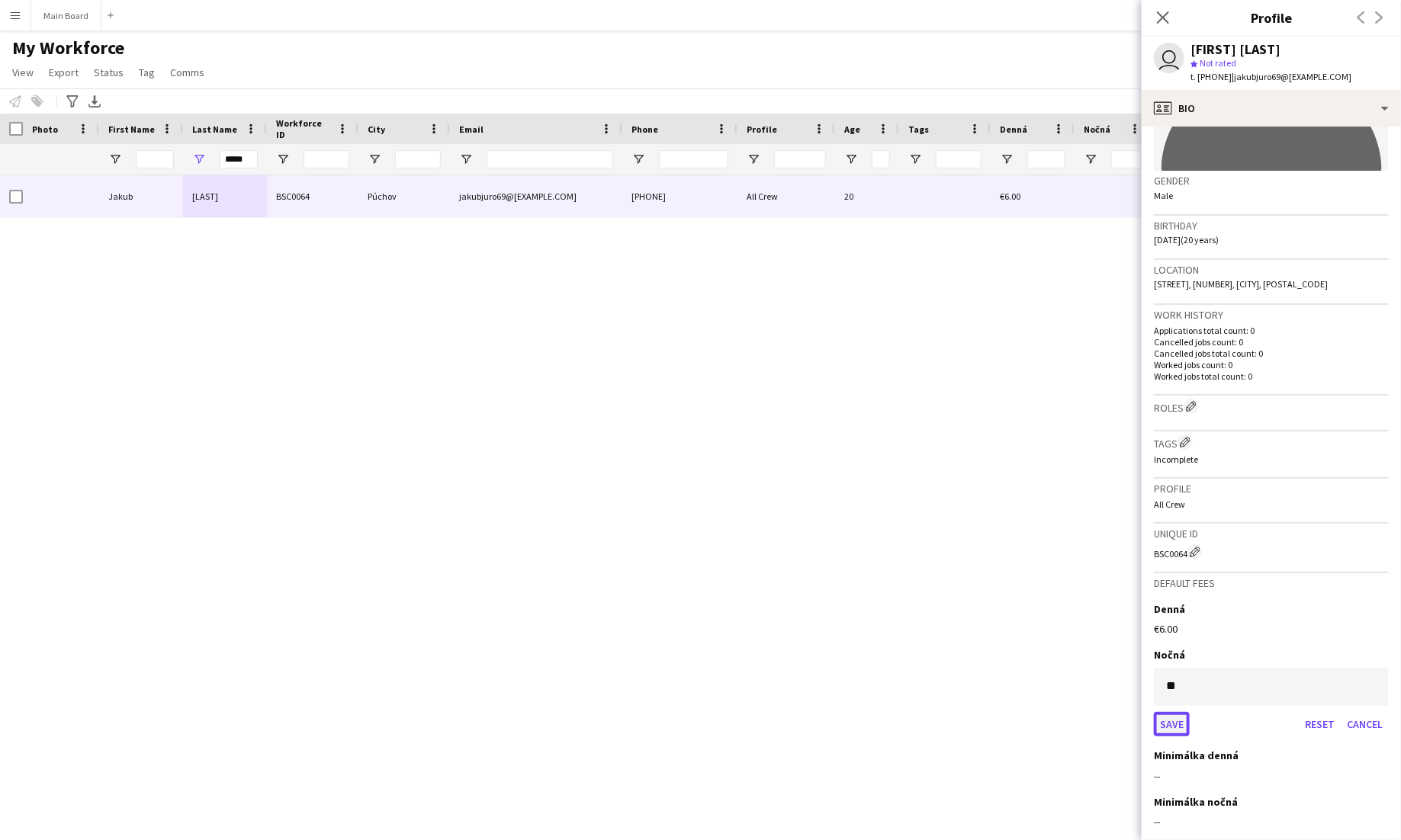 click on "Save" 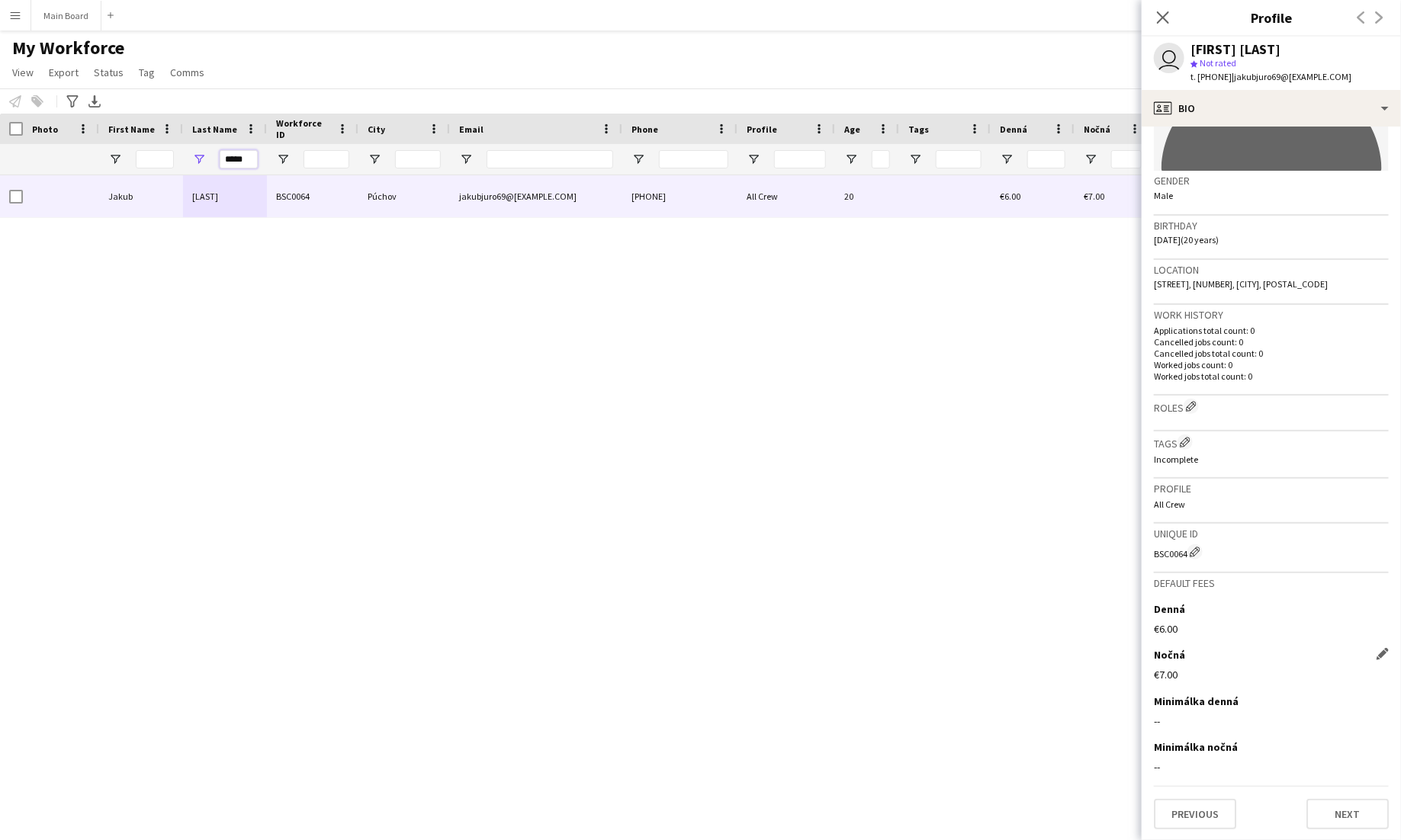 drag, startPoint x: 252, startPoint y: 156, endPoint x: 133, endPoint y: 156, distance: 119 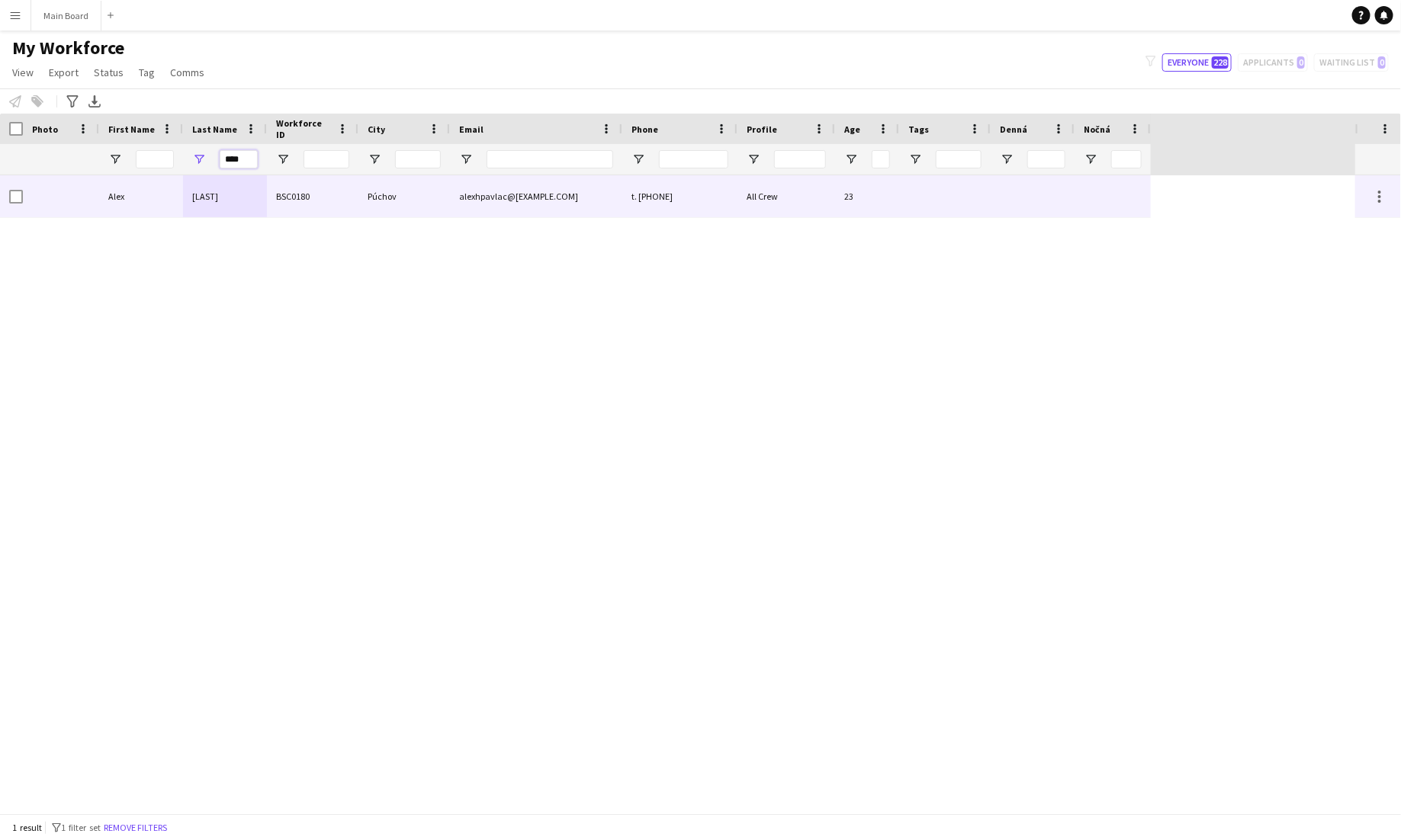 type on "****" 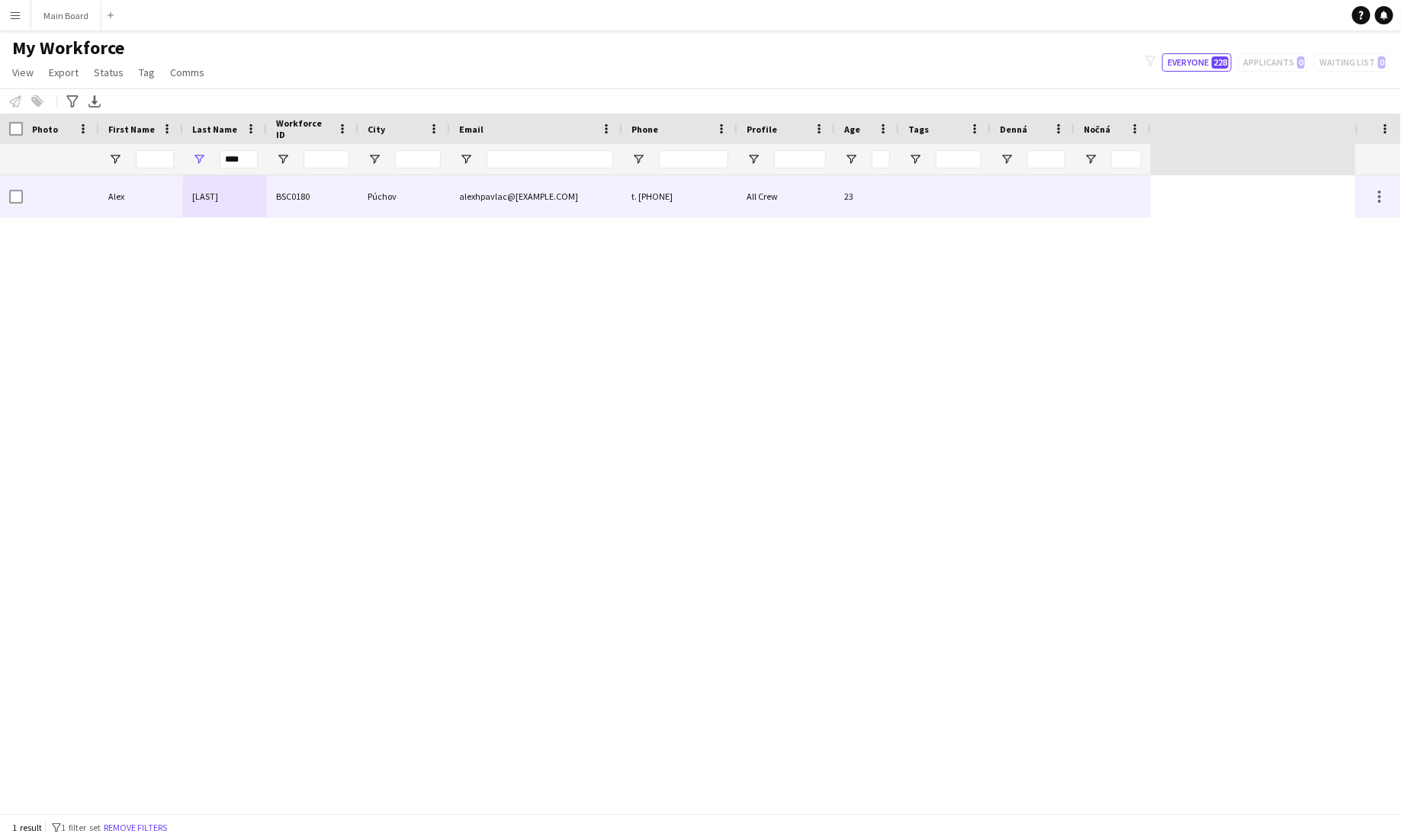 click on "[LAST]" at bounding box center [225, 196] 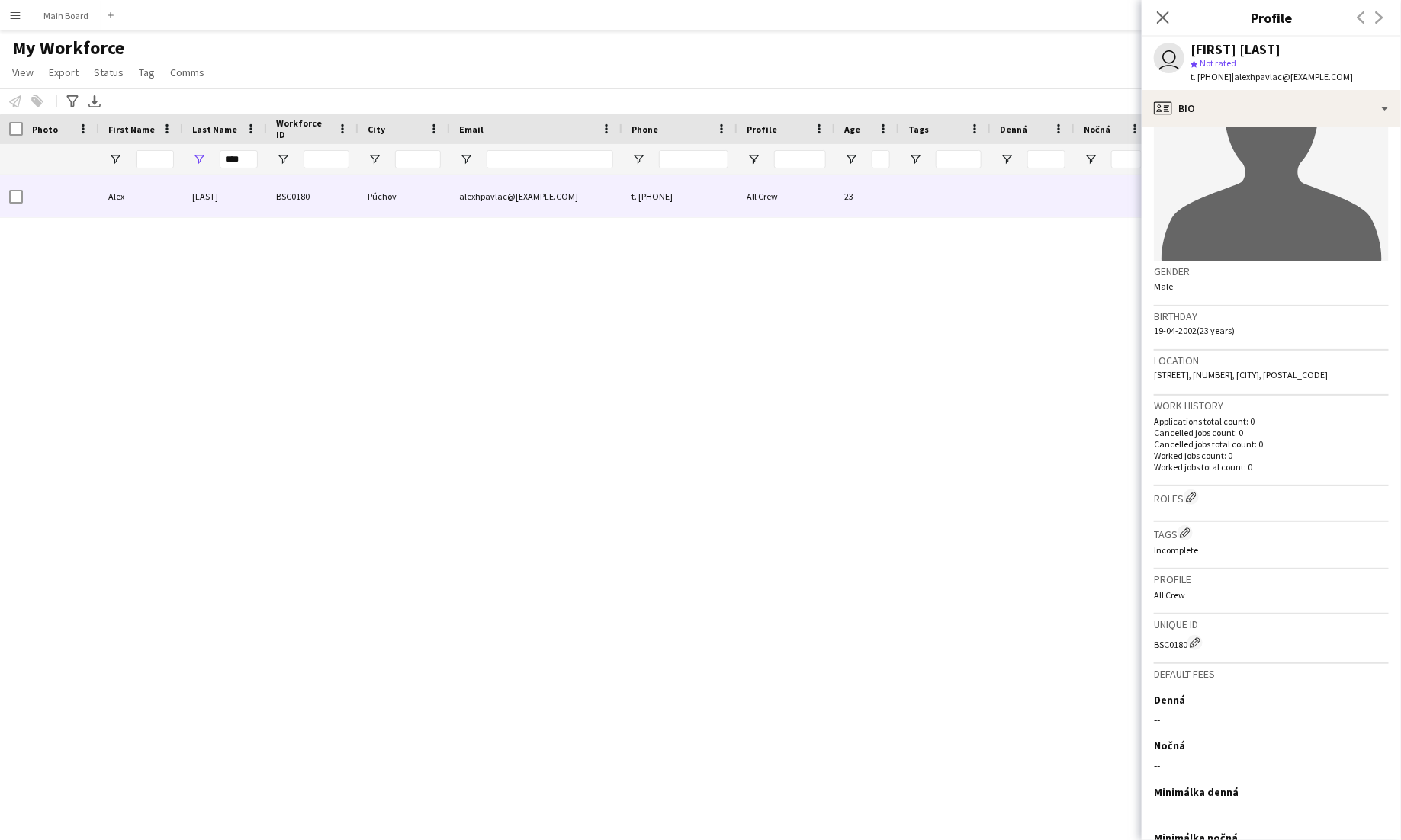 scroll, scrollTop: 198, scrollLeft: 0, axis: vertical 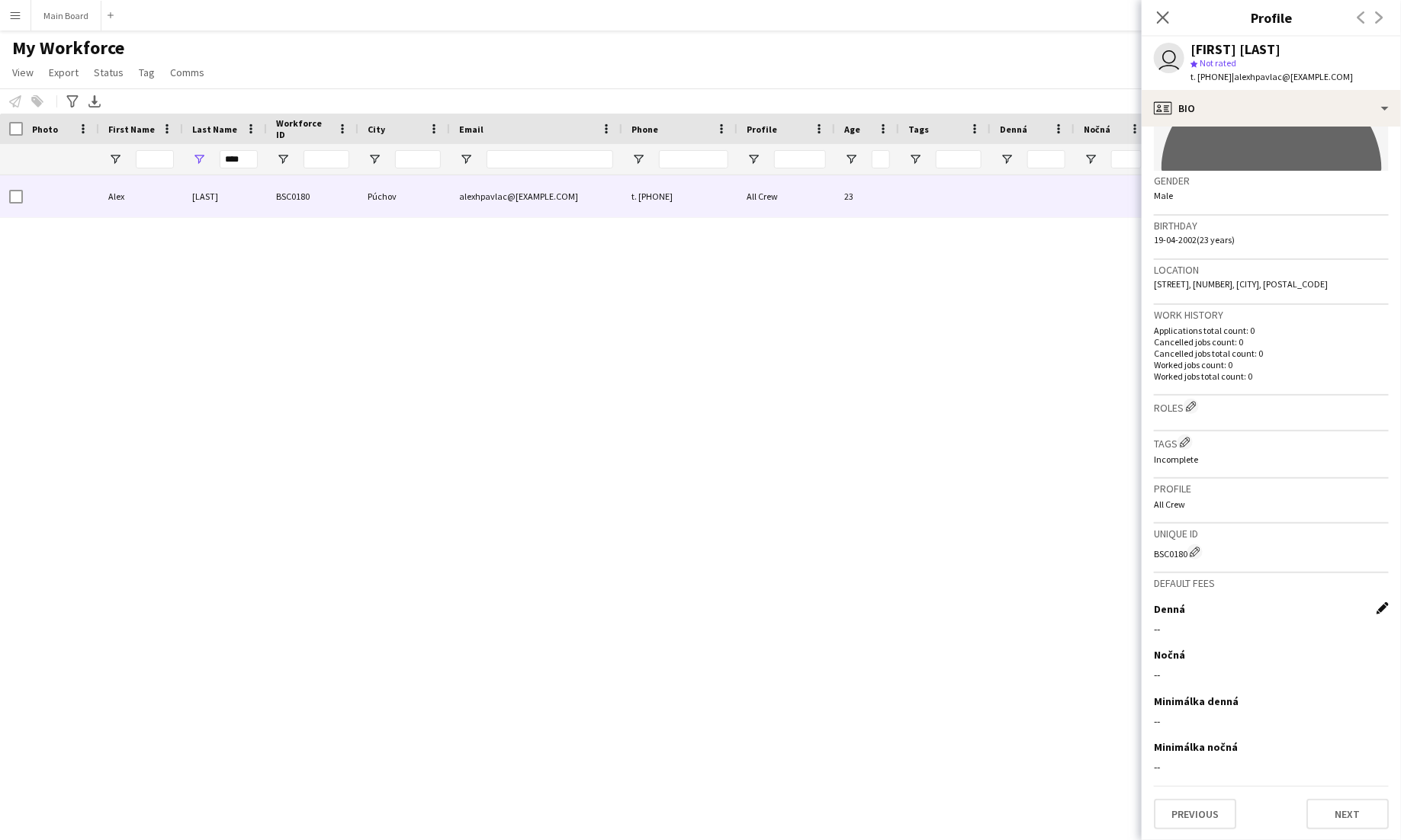 click on "Edit this field" 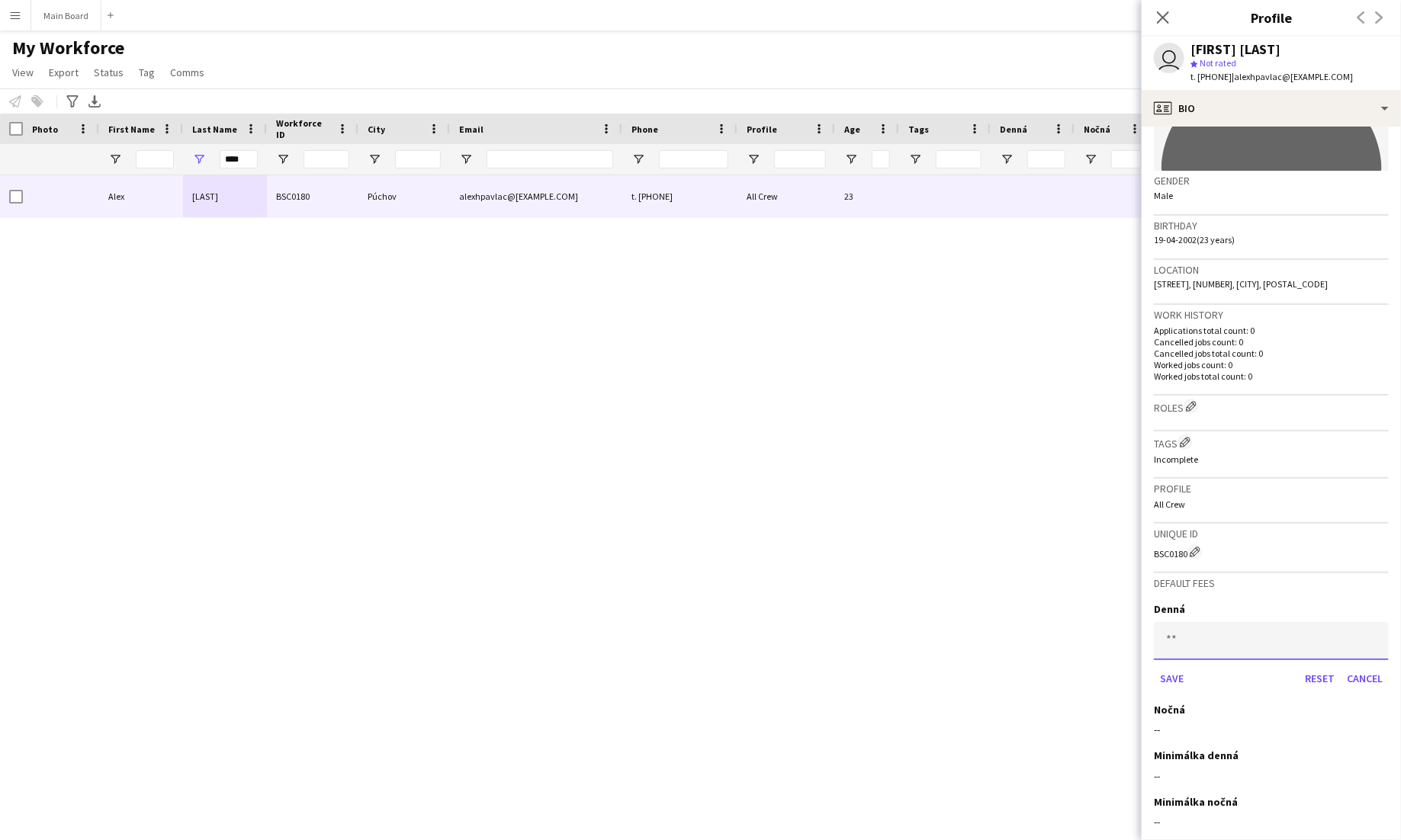 click at bounding box center (1271, 641) 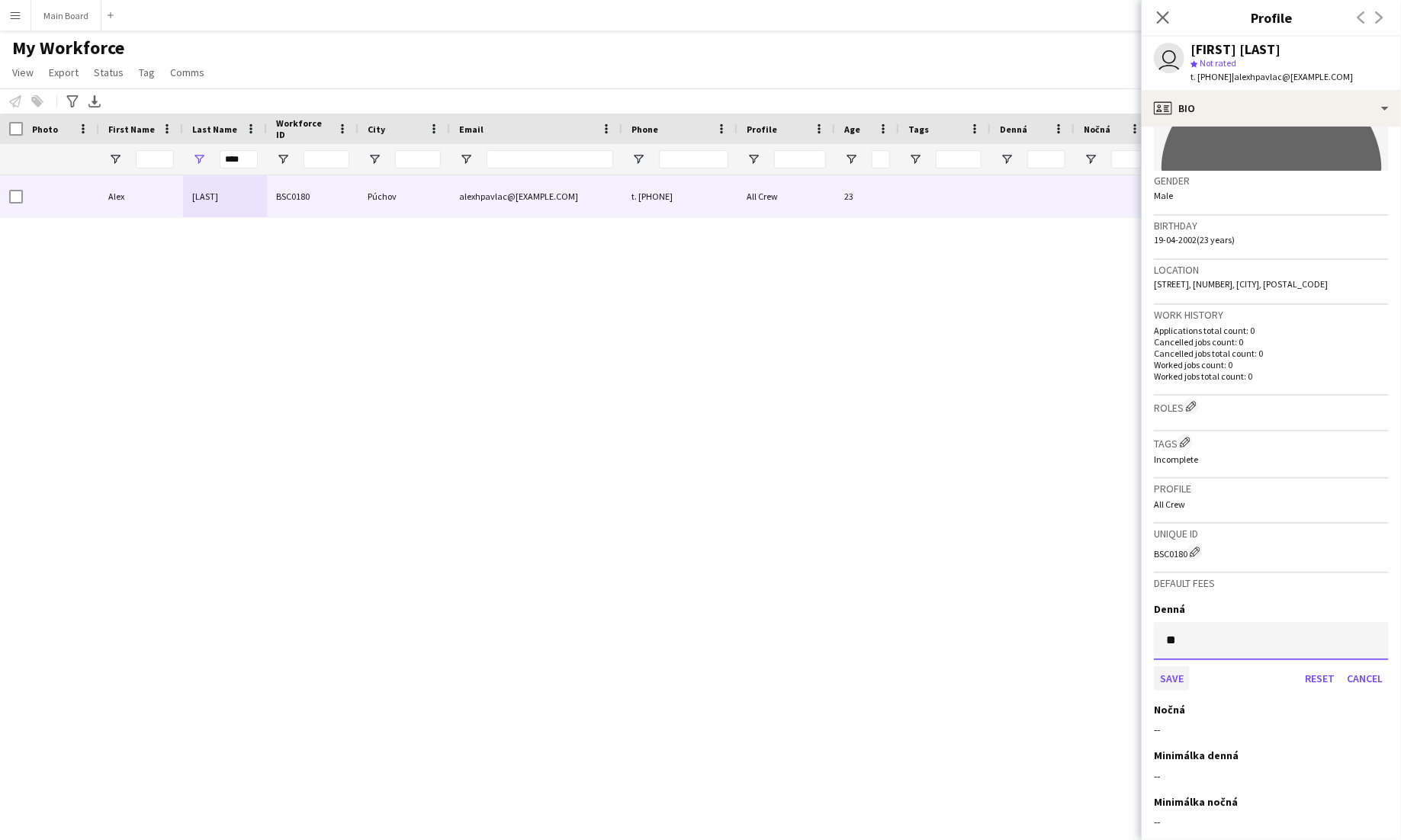 type on "**" 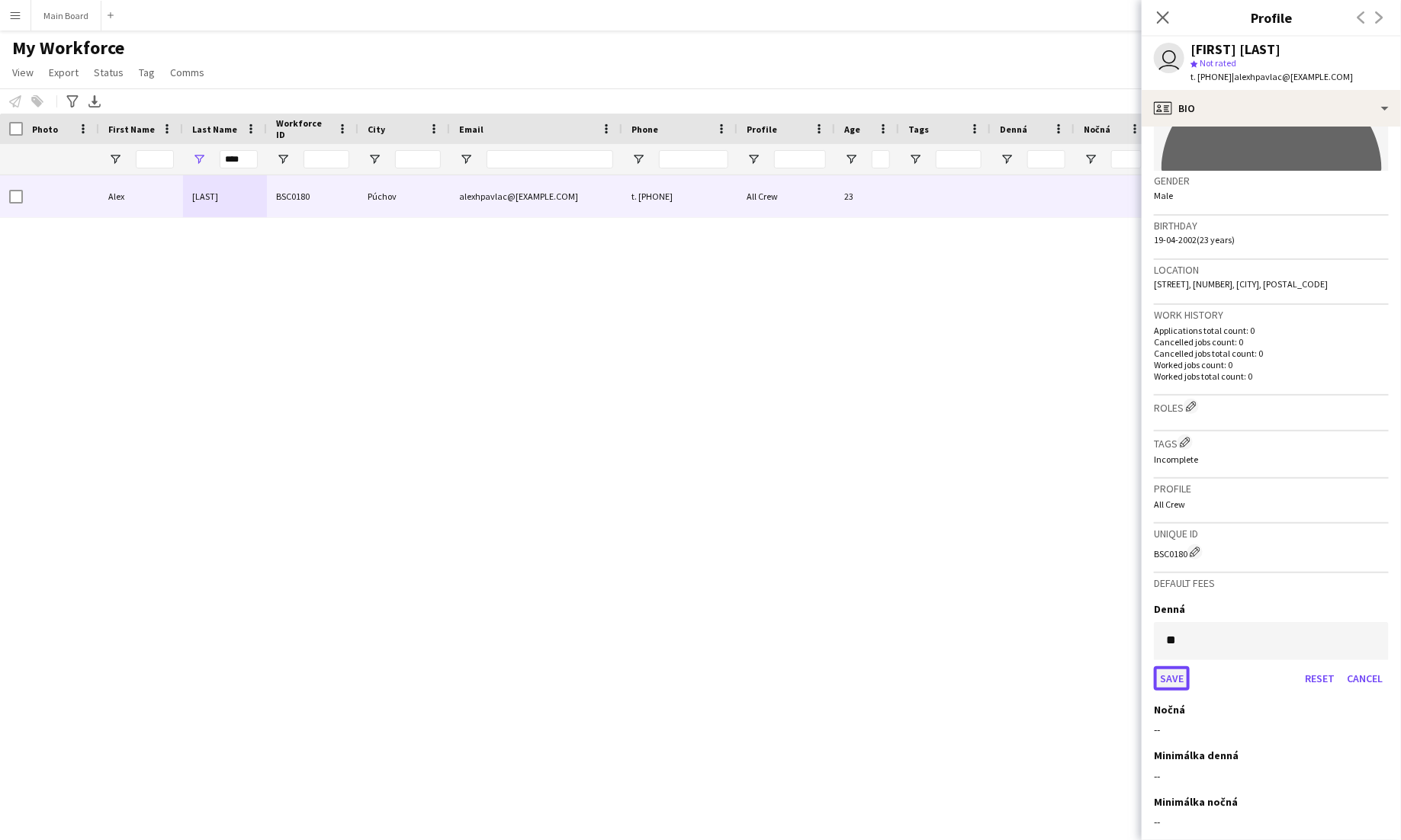 click on "Save" 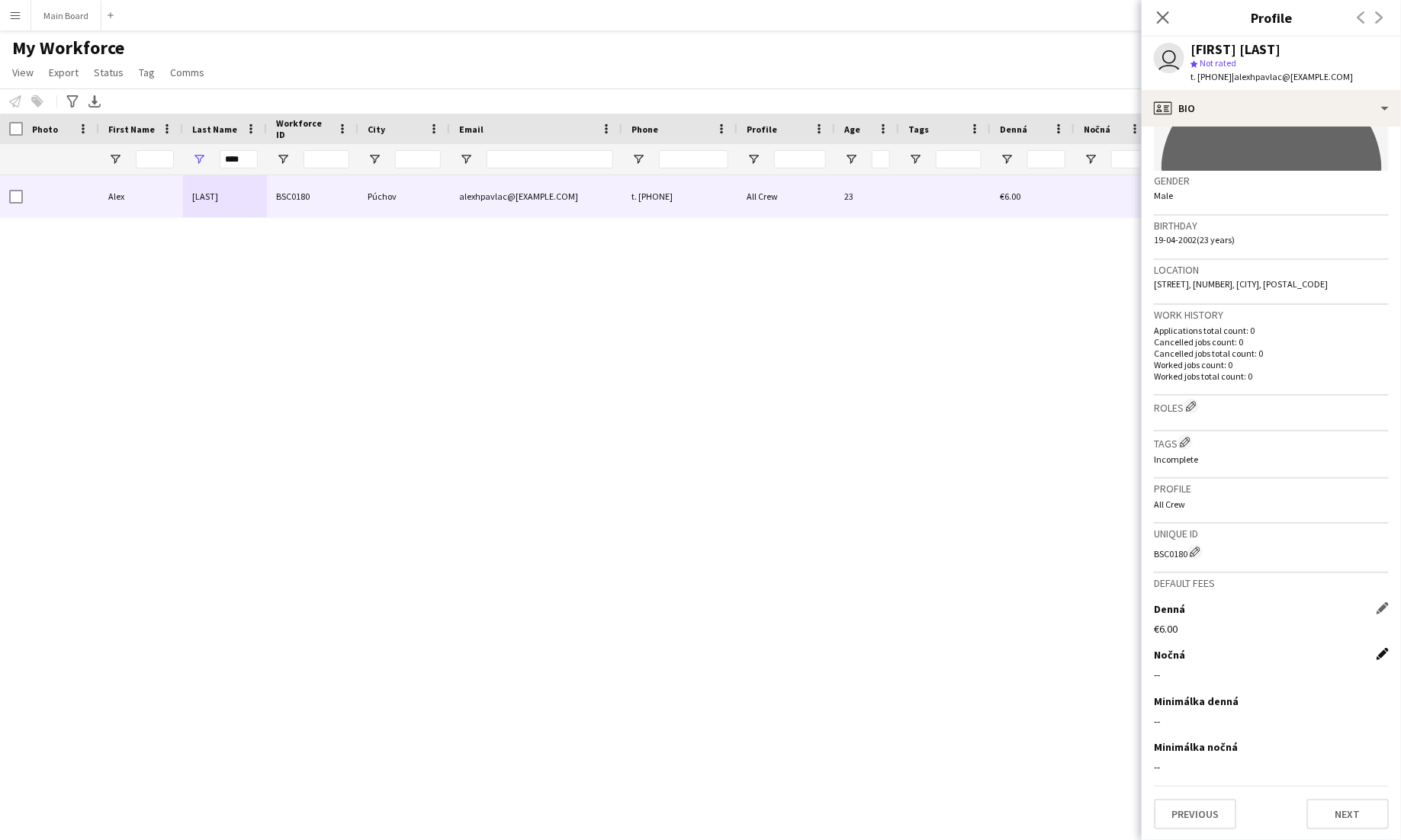 click on "Edit this field" 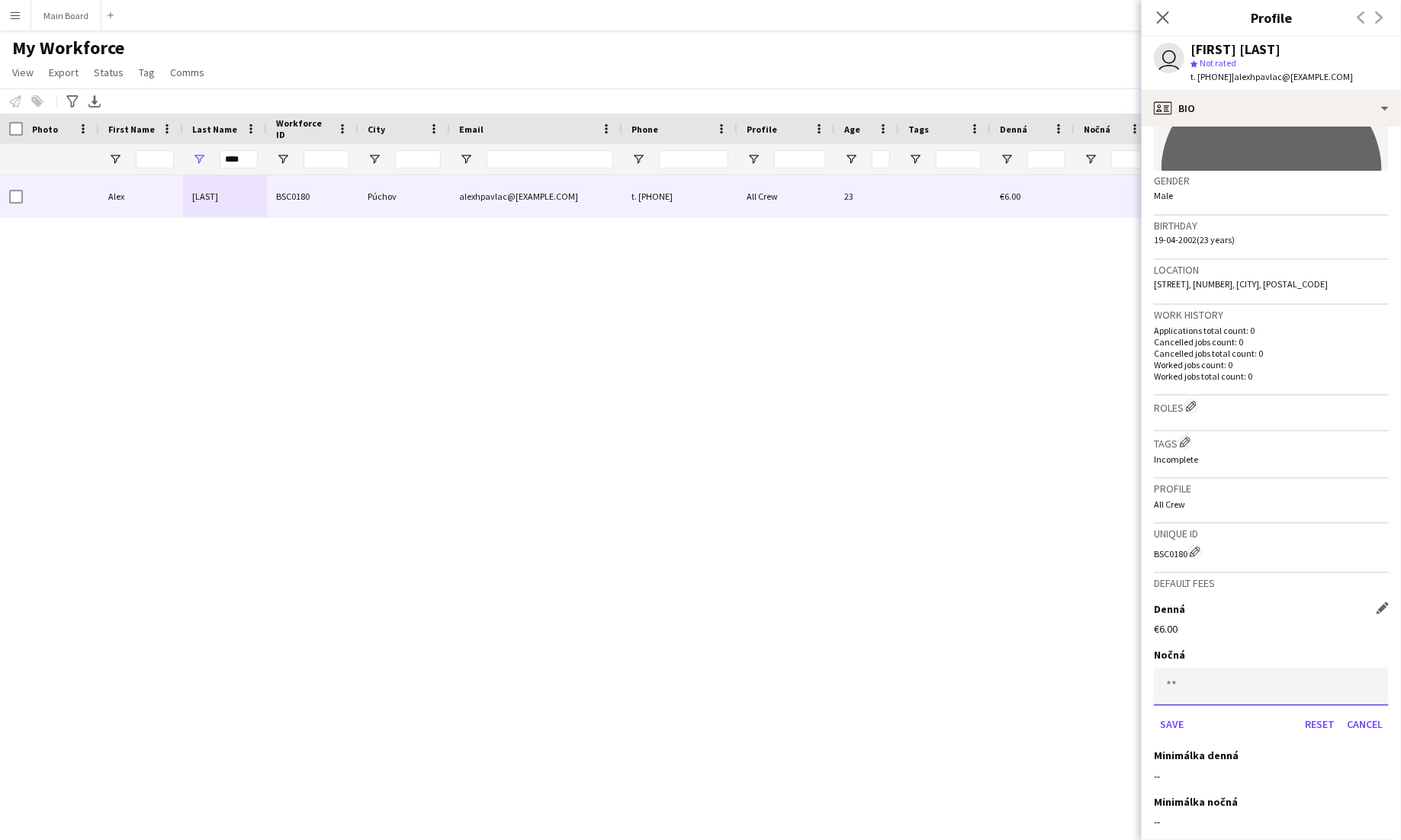 click at bounding box center [1271, 687] 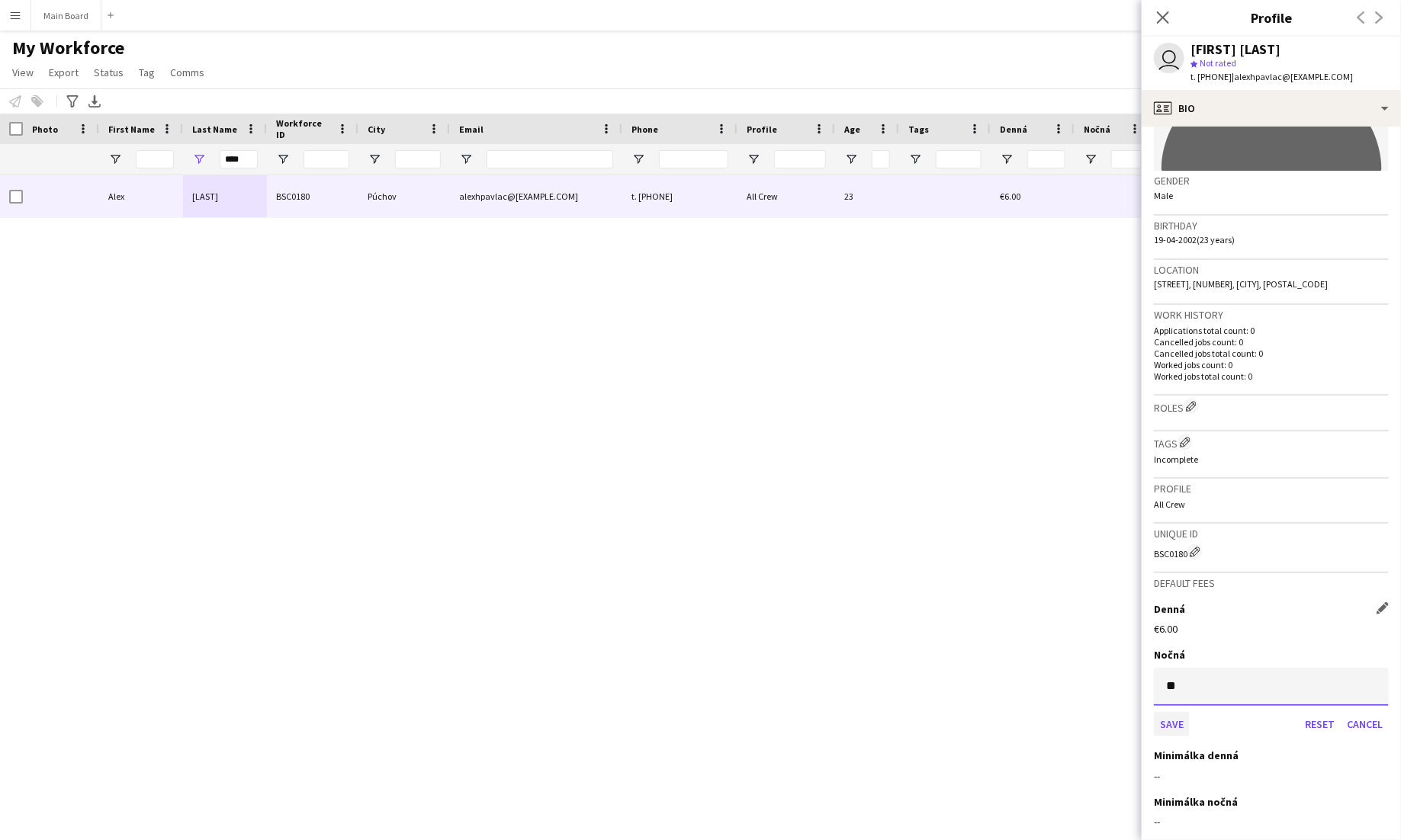 type on "**" 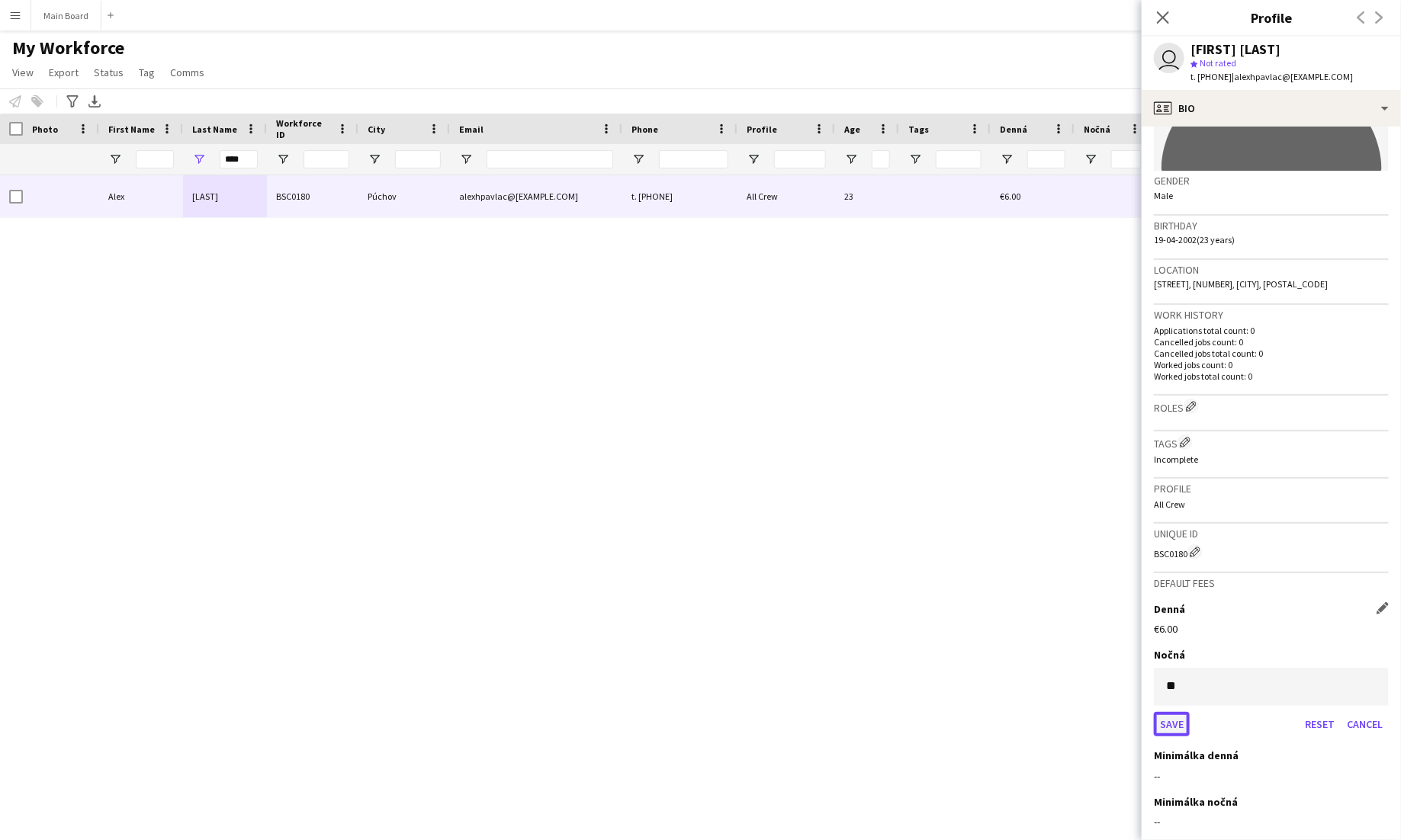 click on "Save" 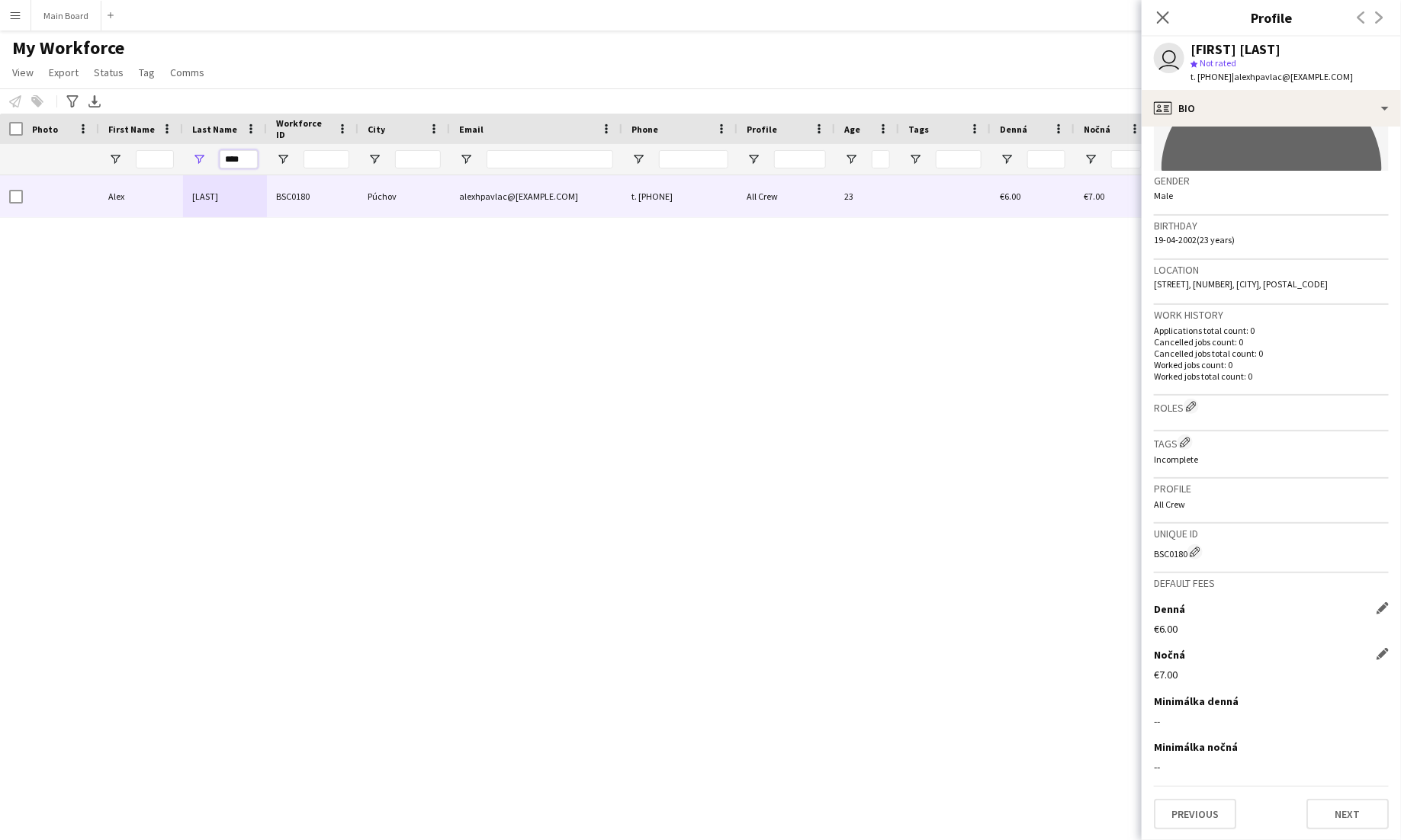 drag, startPoint x: 248, startPoint y: 160, endPoint x: 179, endPoint y: 160, distance: 69 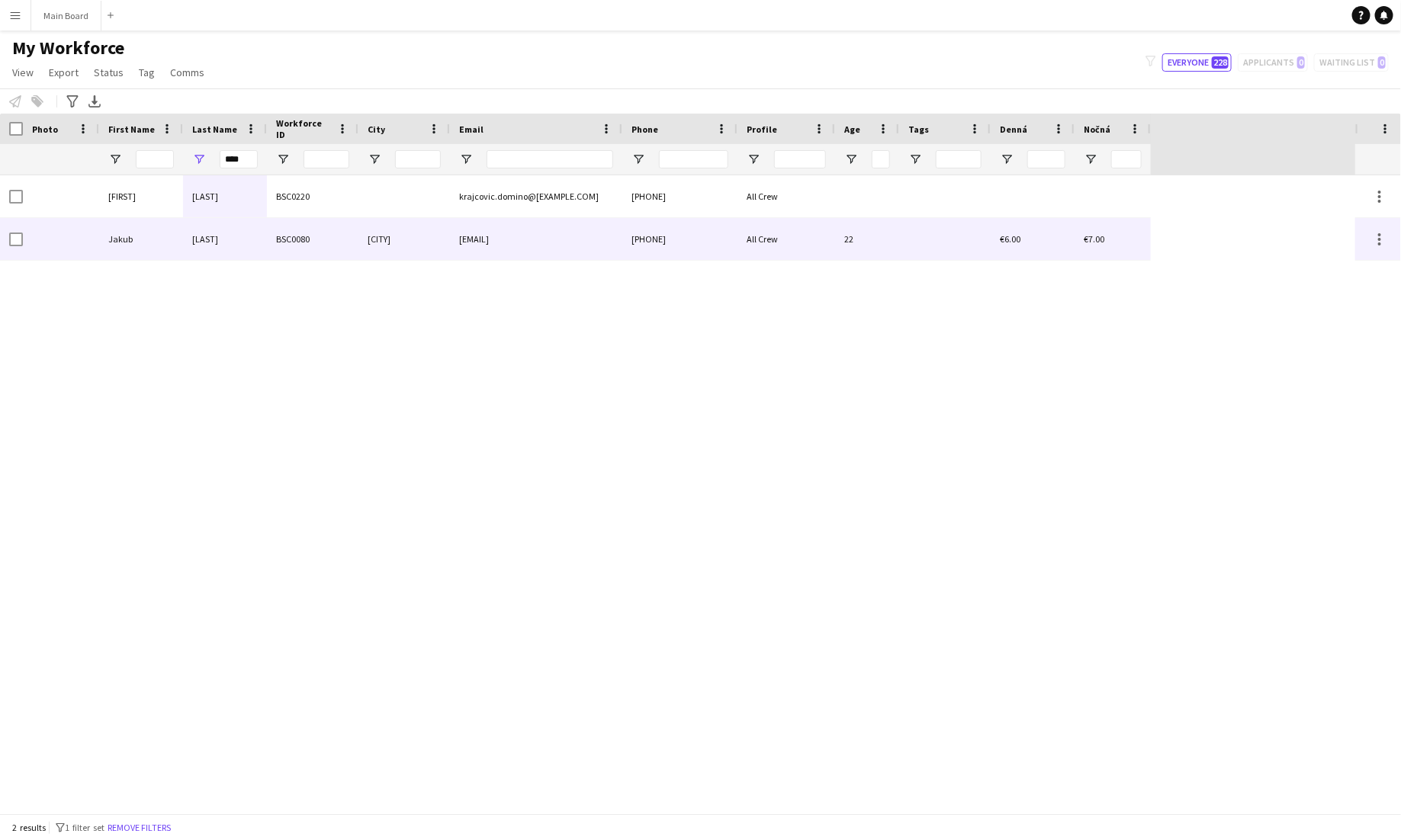 click on "[LAST]" at bounding box center (225, 239) 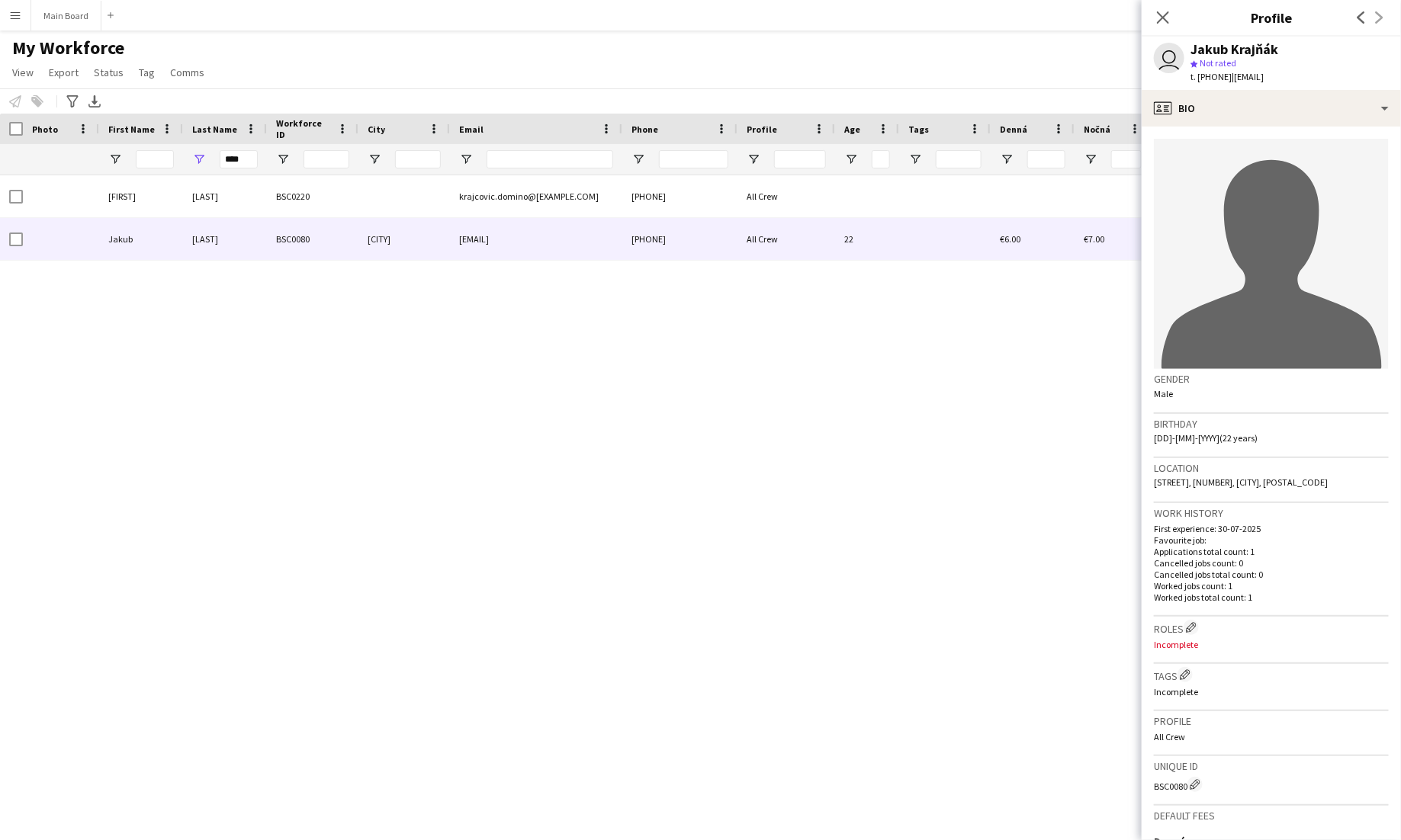 scroll, scrollTop: 232, scrollLeft: 0, axis: vertical 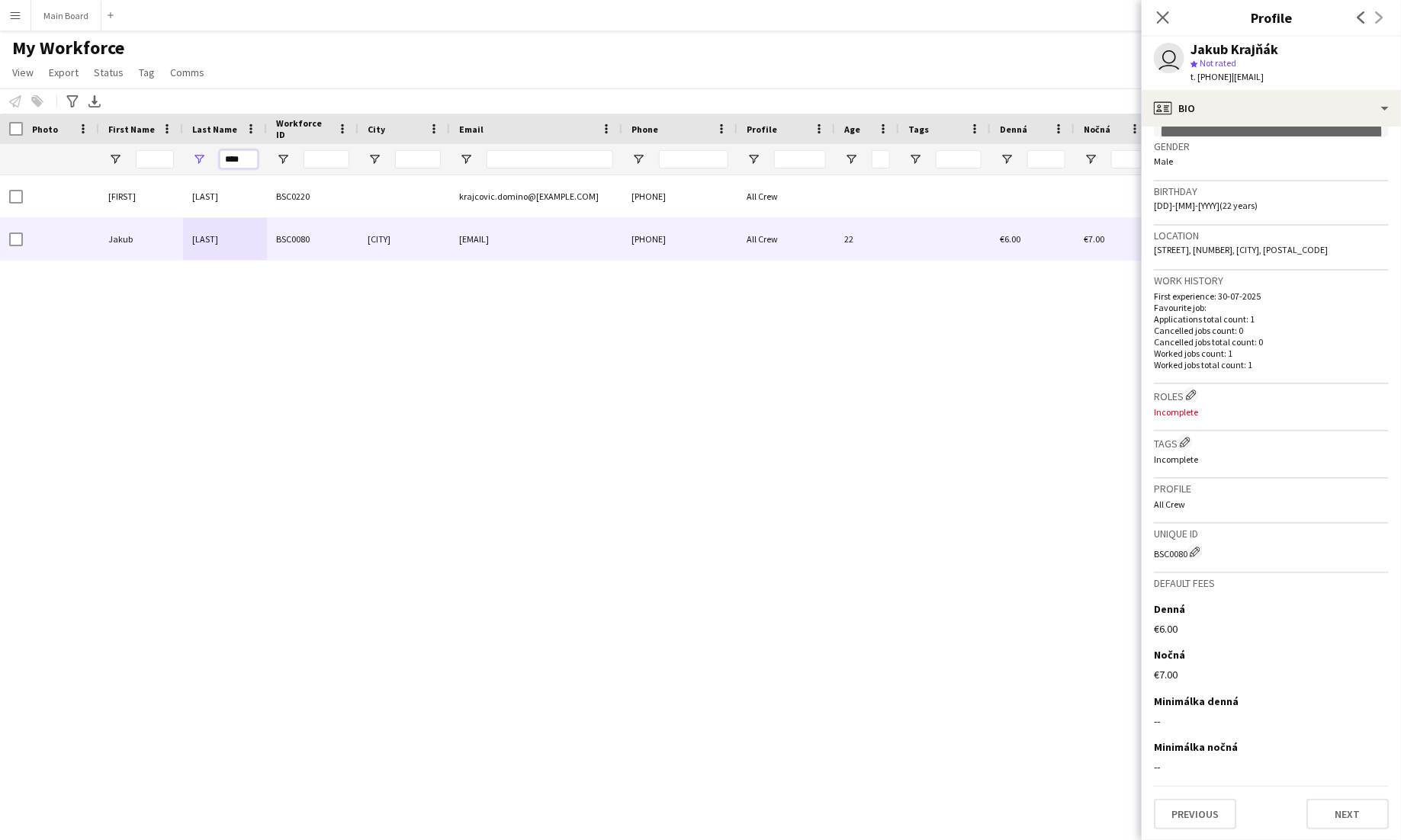 drag, startPoint x: 246, startPoint y: 159, endPoint x: 155, endPoint y: 159, distance: 91 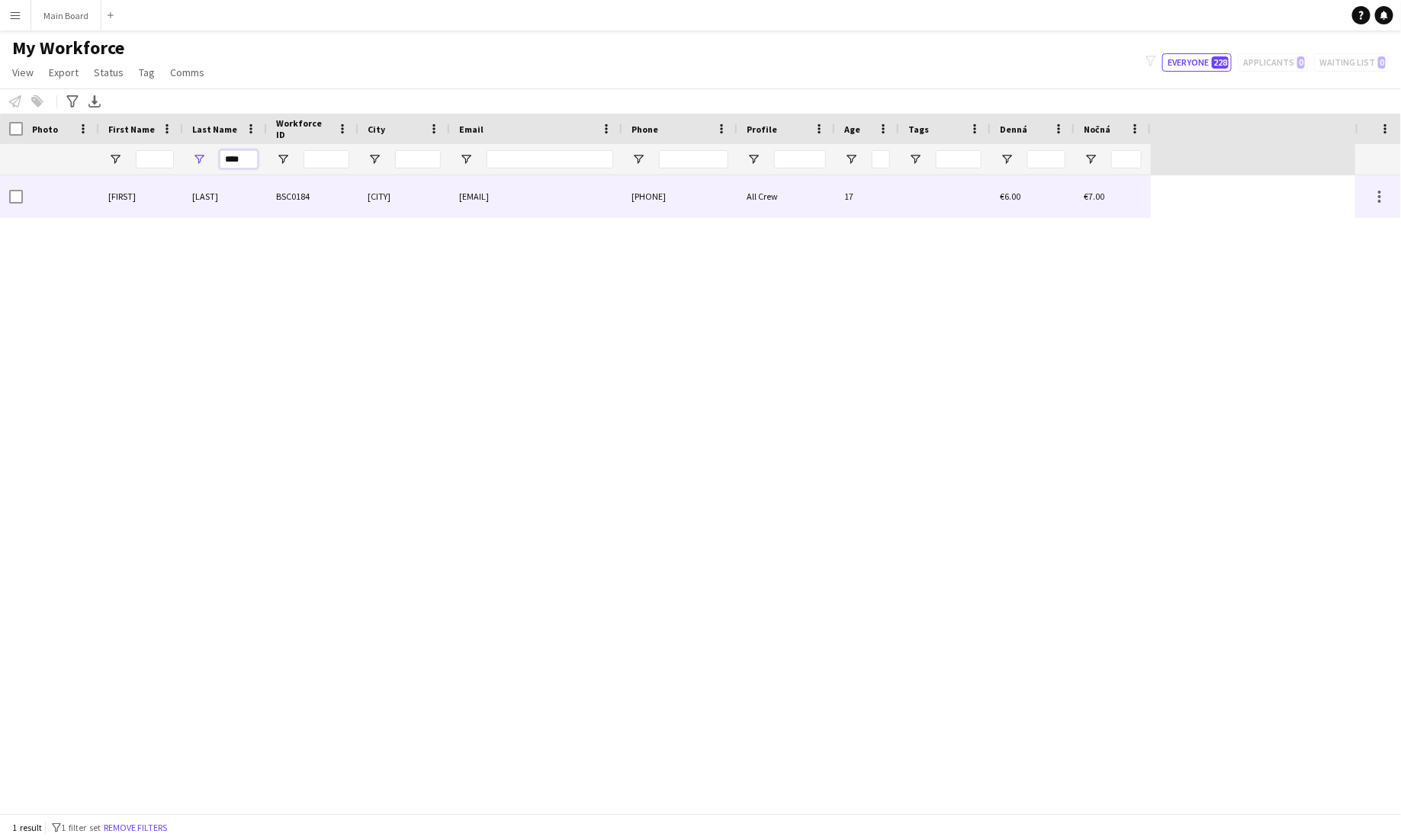 type on "****" 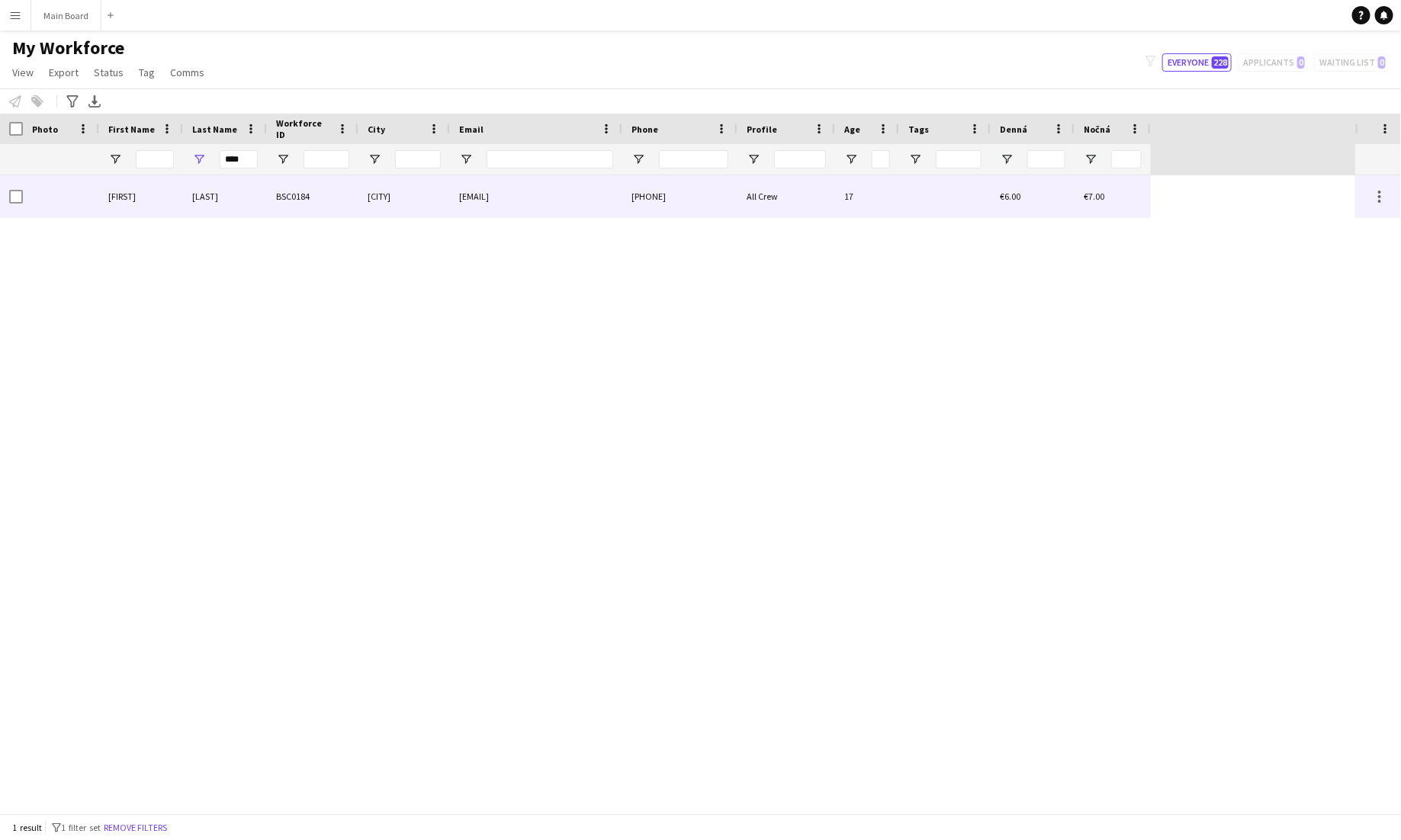 click on "[LAST]" at bounding box center [225, 196] 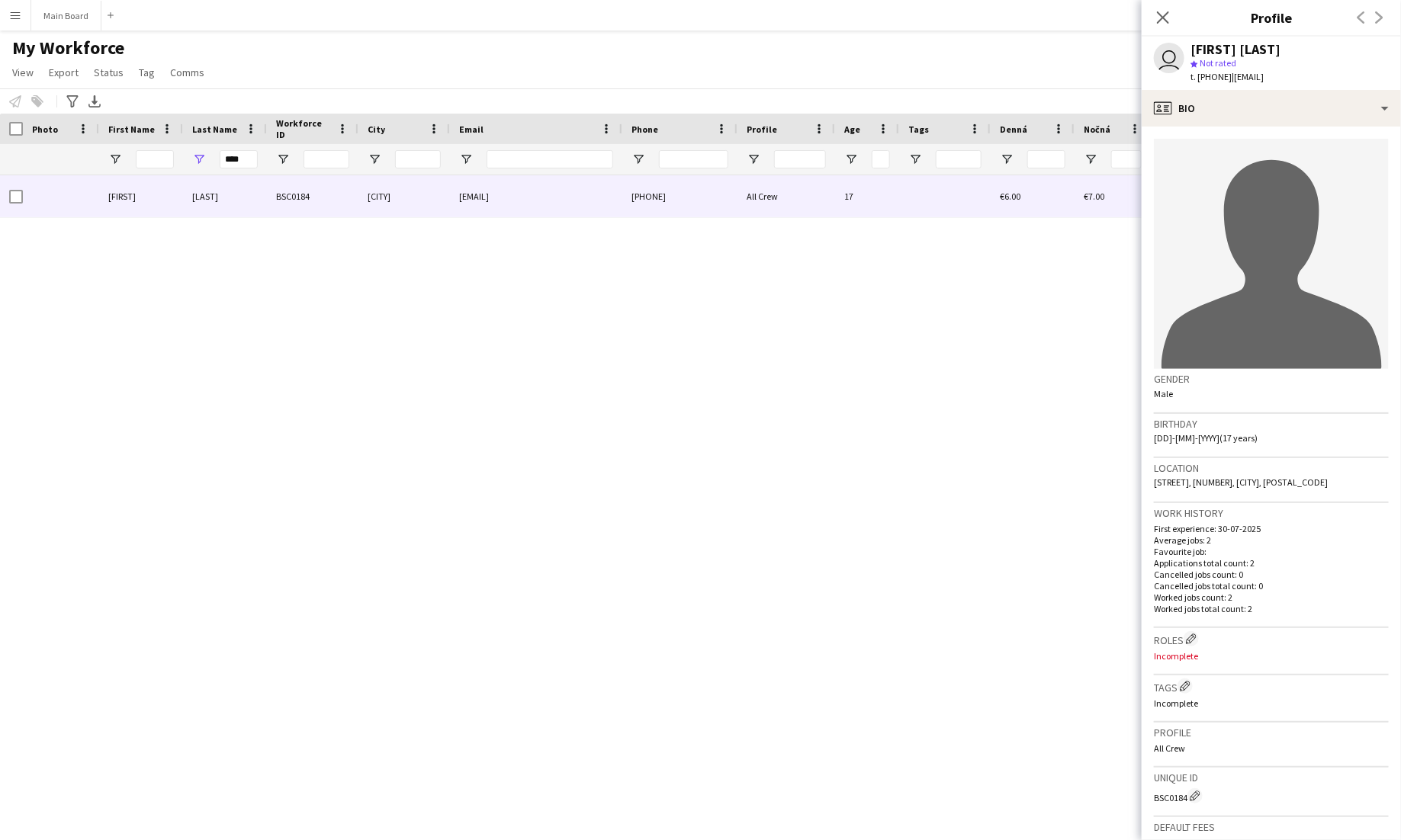 scroll, scrollTop: 244, scrollLeft: 0, axis: vertical 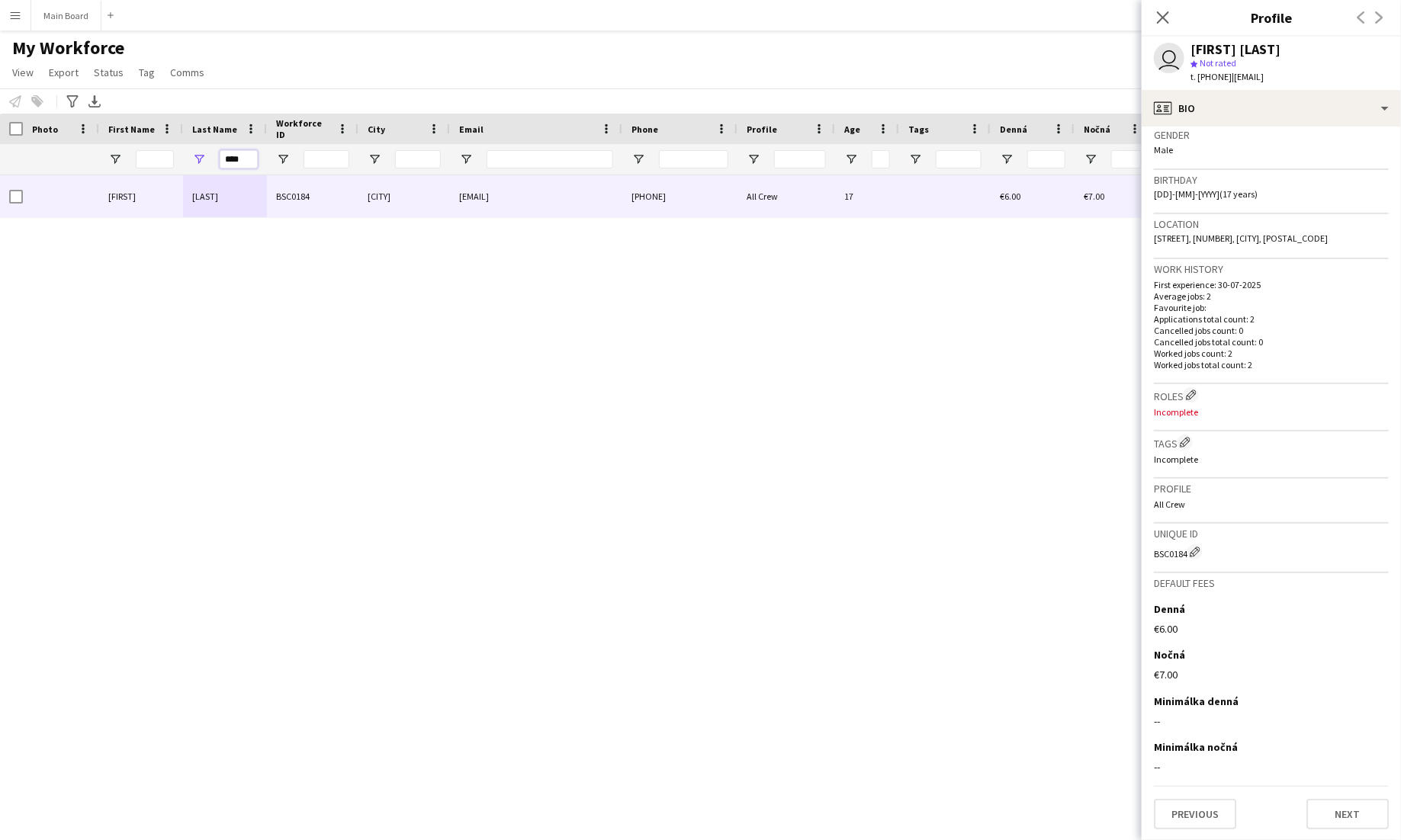 drag, startPoint x: 256, startPoint y: 160, endPoint x: 186, endPoint y: 161, distance: 70.00714 